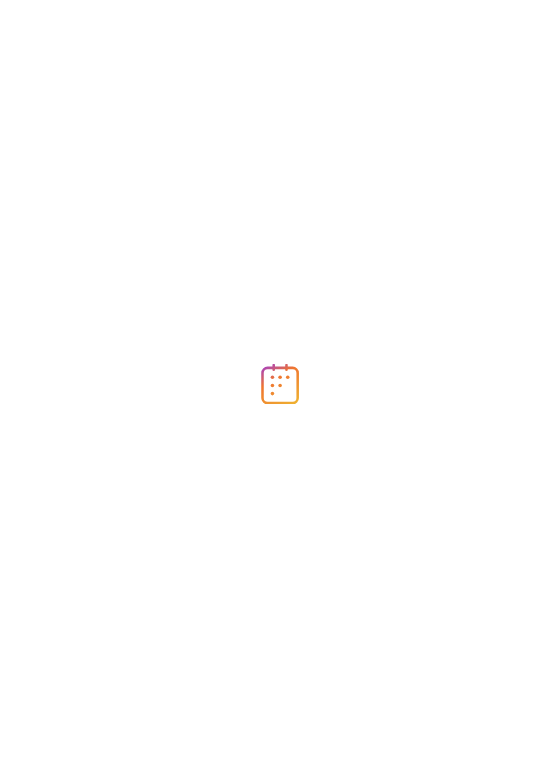 scroll, scrollTop: 0, scrollLeft: 0, axis: both 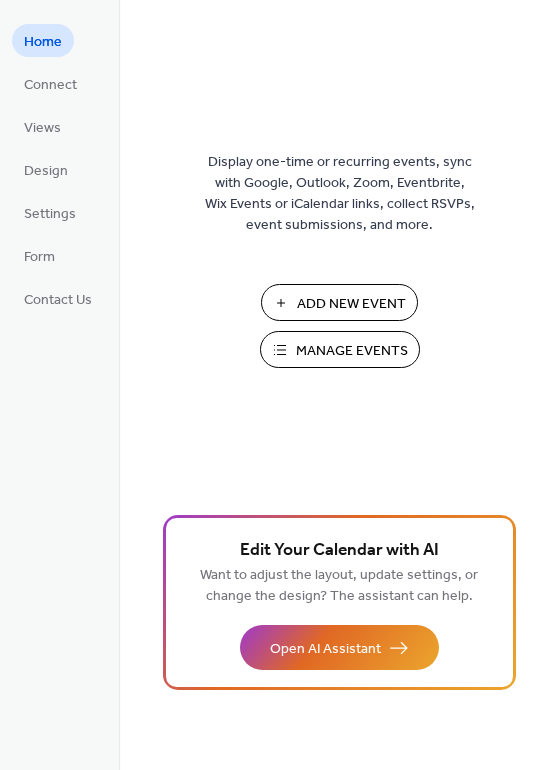 click on "Manage Events" at bounding box center [340, 349] 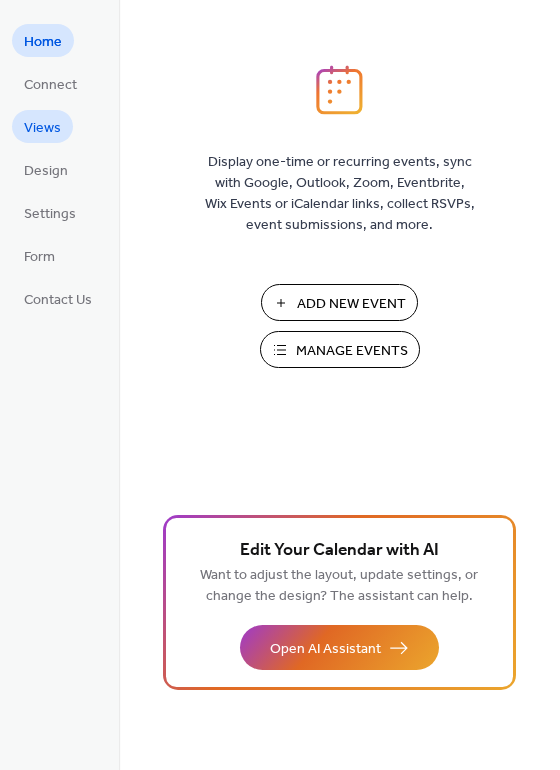 click on "Views" at bounding box center (42, 128) 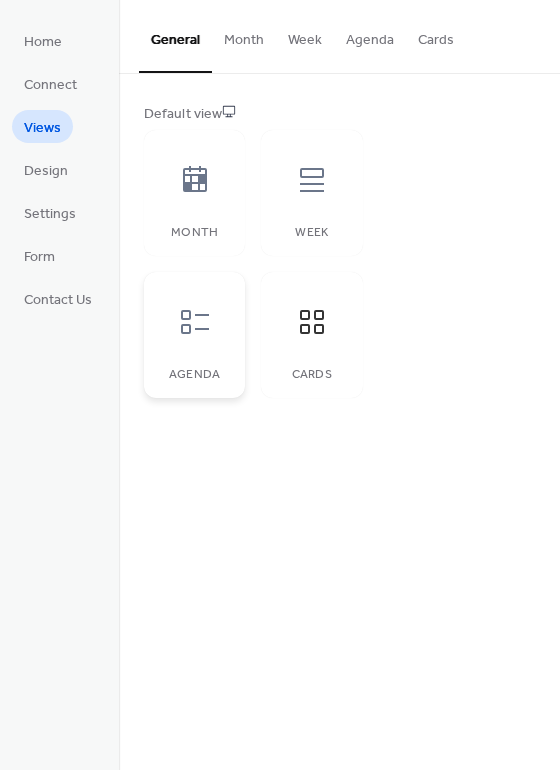 click 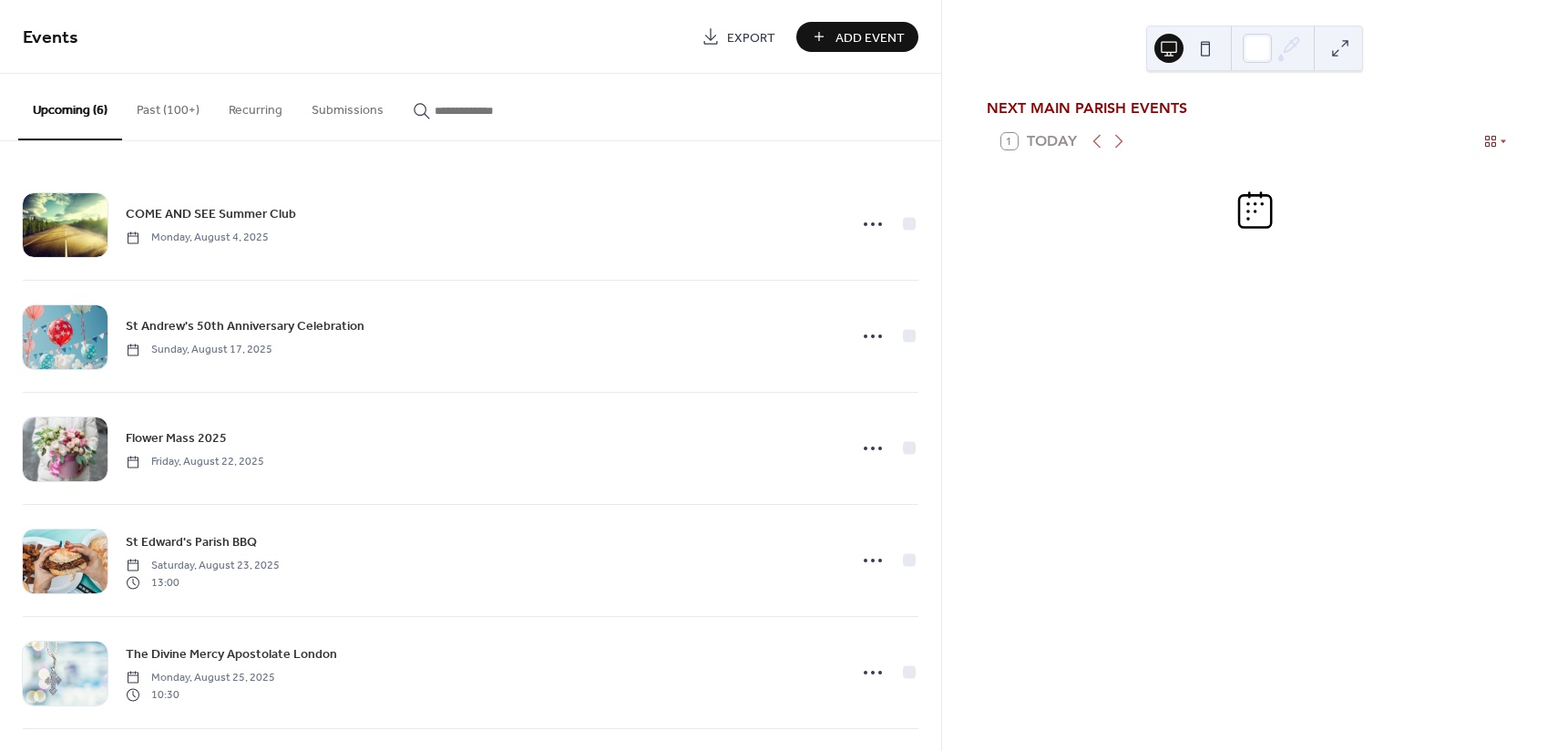 scroll, scrollTop: 0, scrollLeft: 0, axis: both 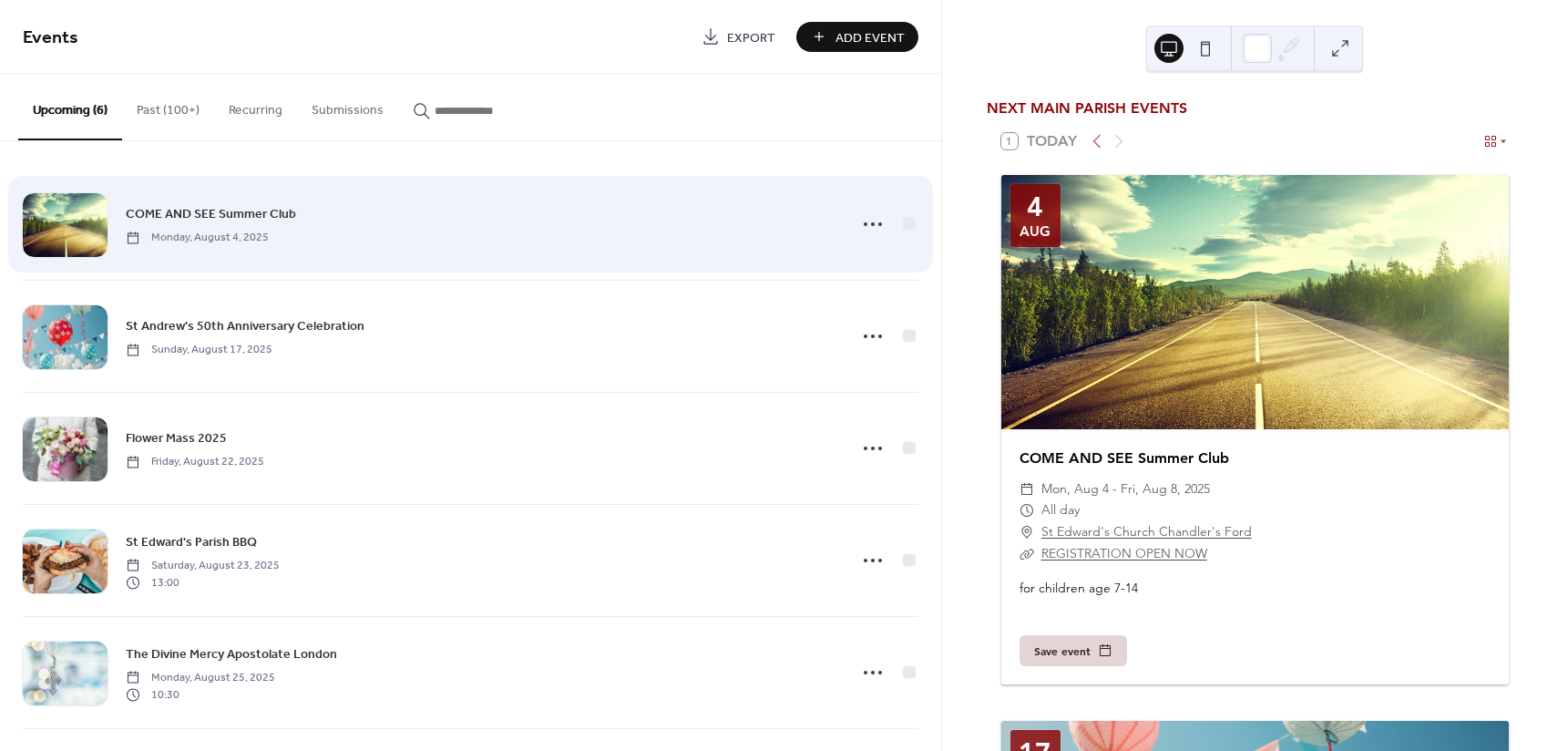 click on "COME AND SEE Summer Club Monday, August 4, 2025" at bounding box center [480, 223] 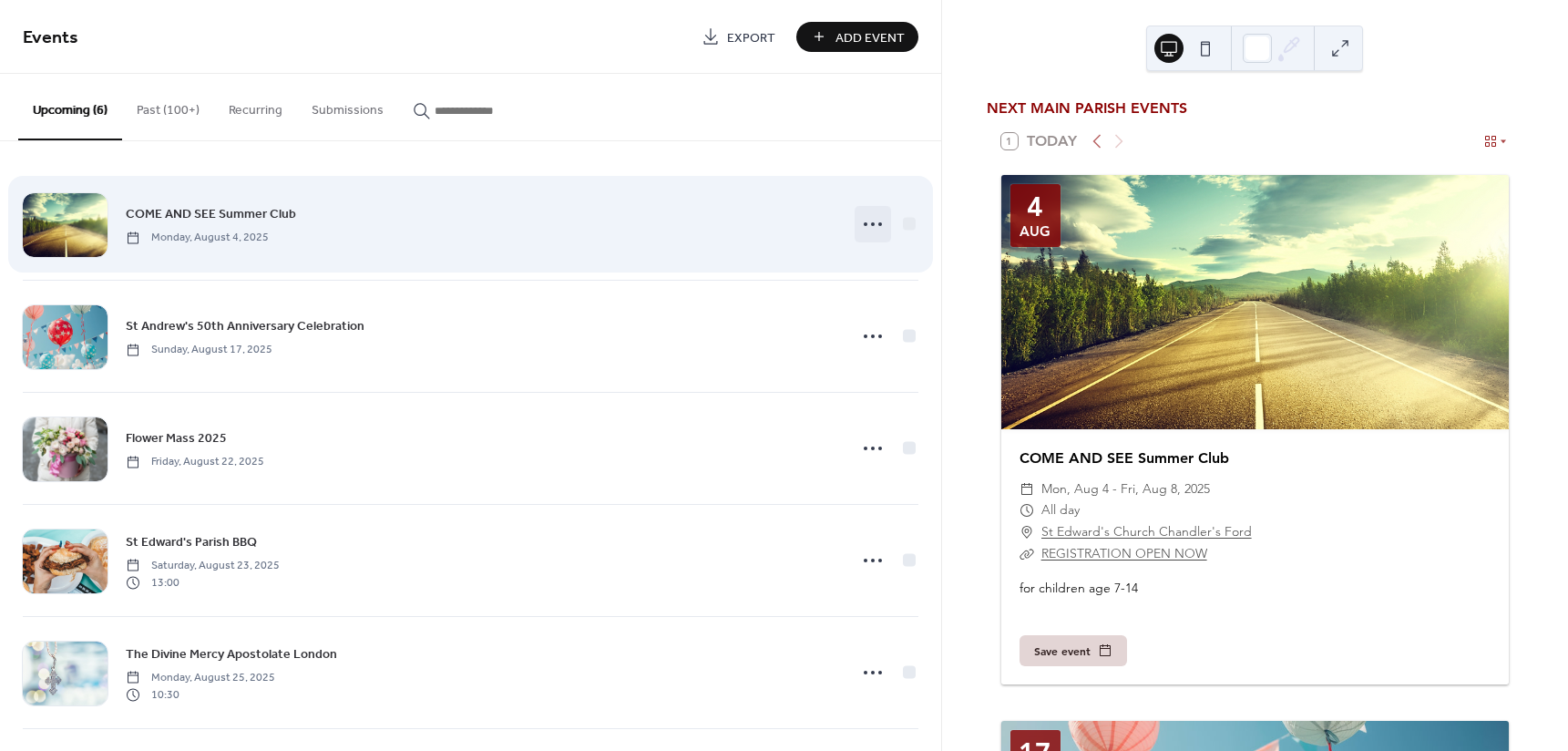 click 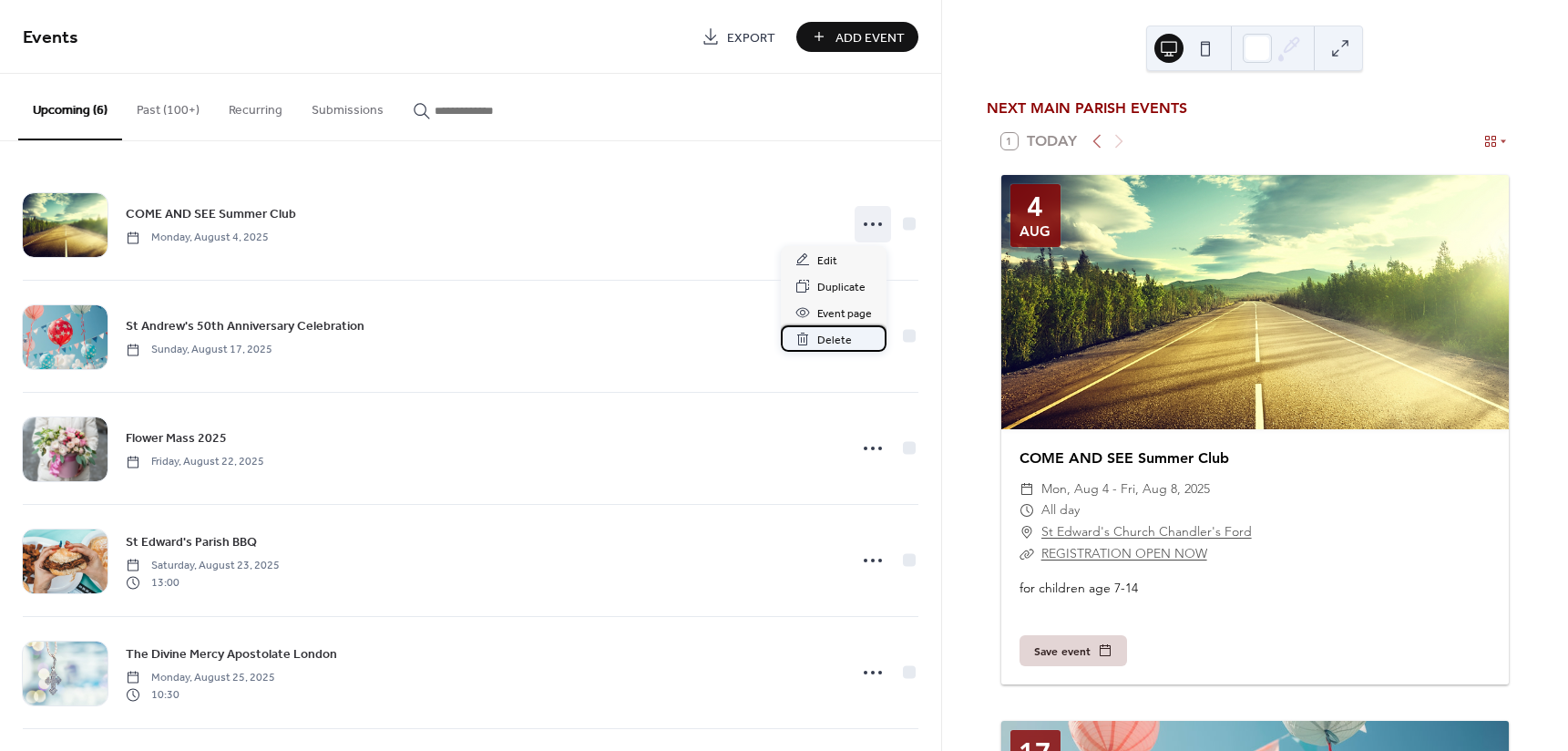 click on "Delete" at bounding box center [835, 340] 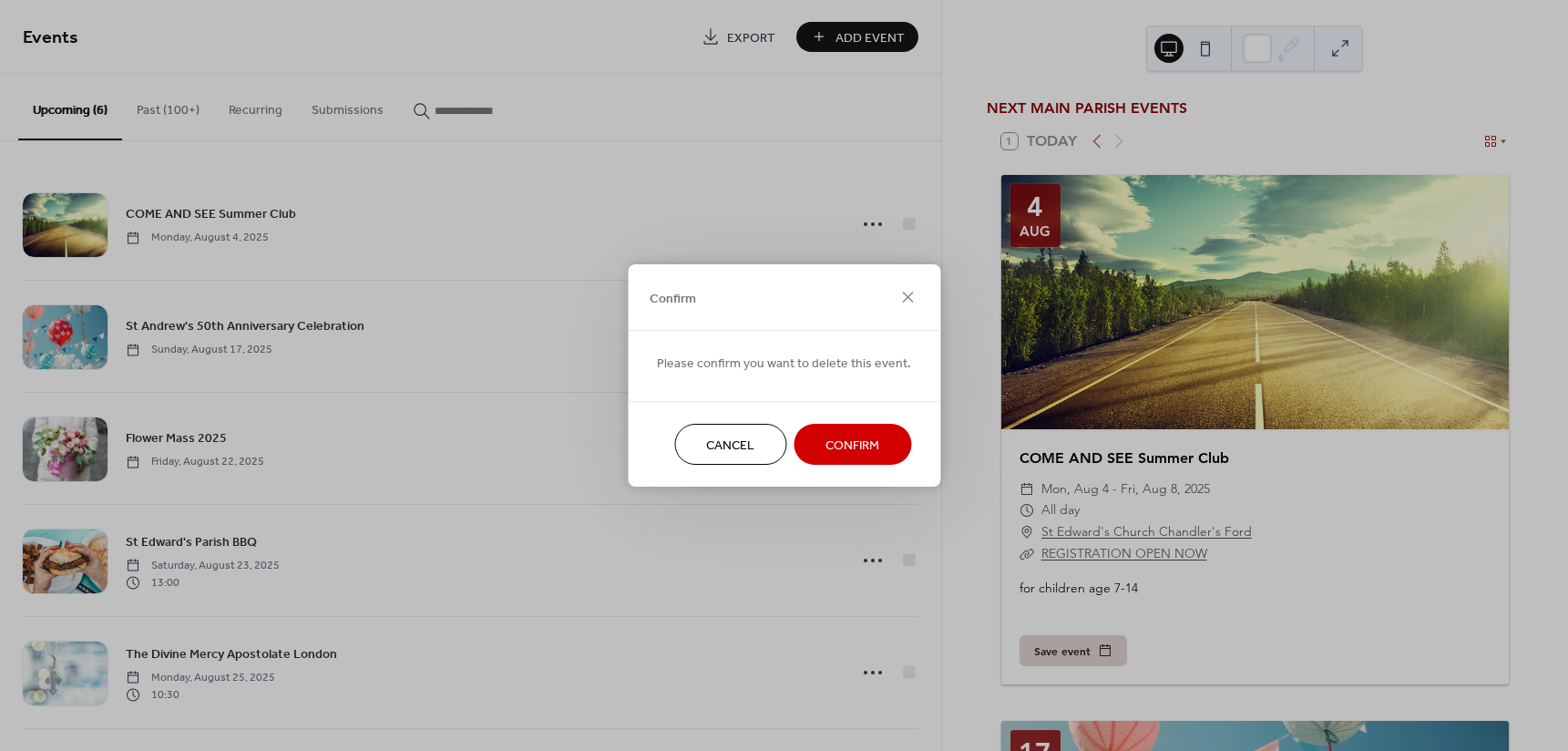 click on "Confirm" at bounding box center [852, 446] 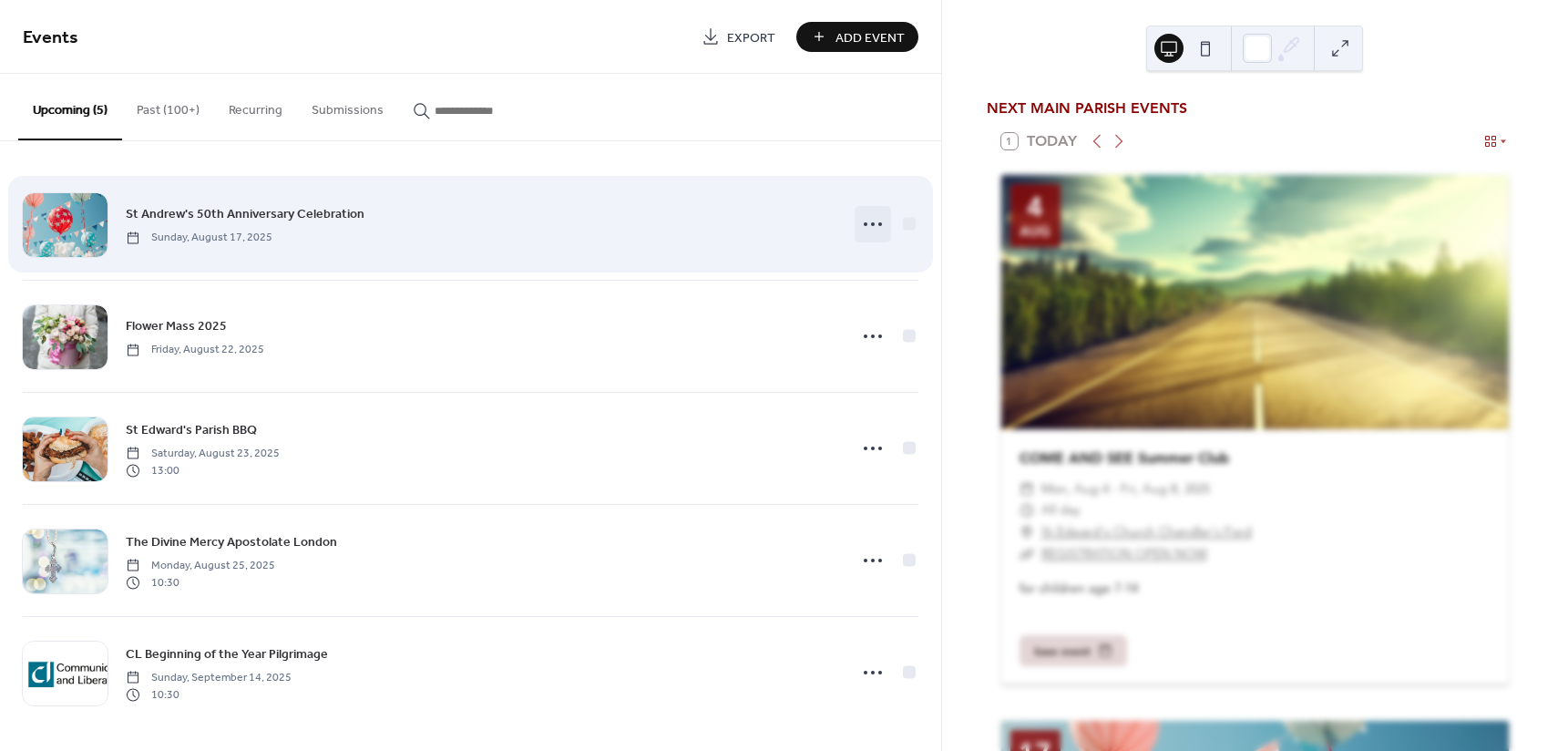 click 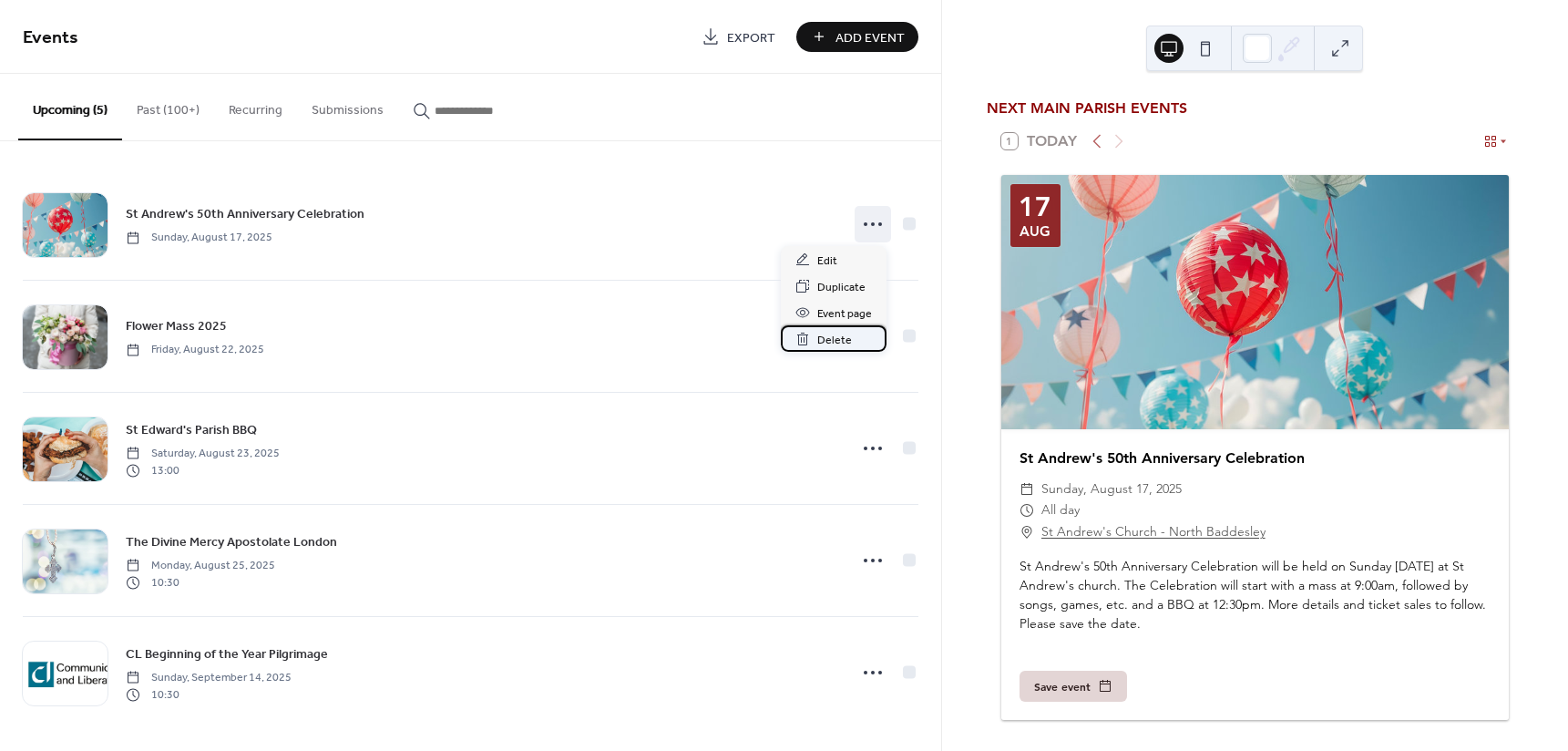 click on "Delete" at bounding box center [835, 340] 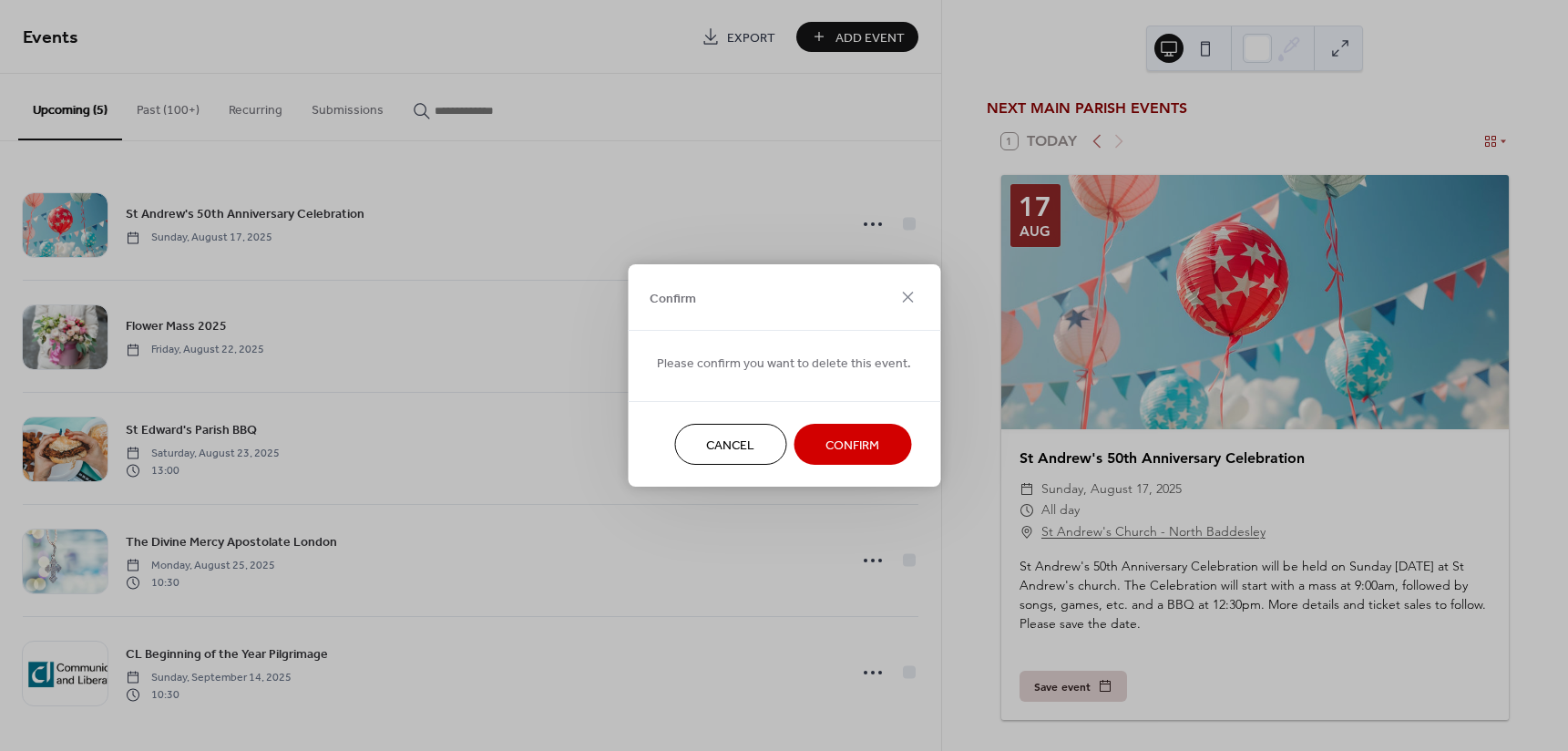 click on "Confirm" at bounding box center [852, 444] 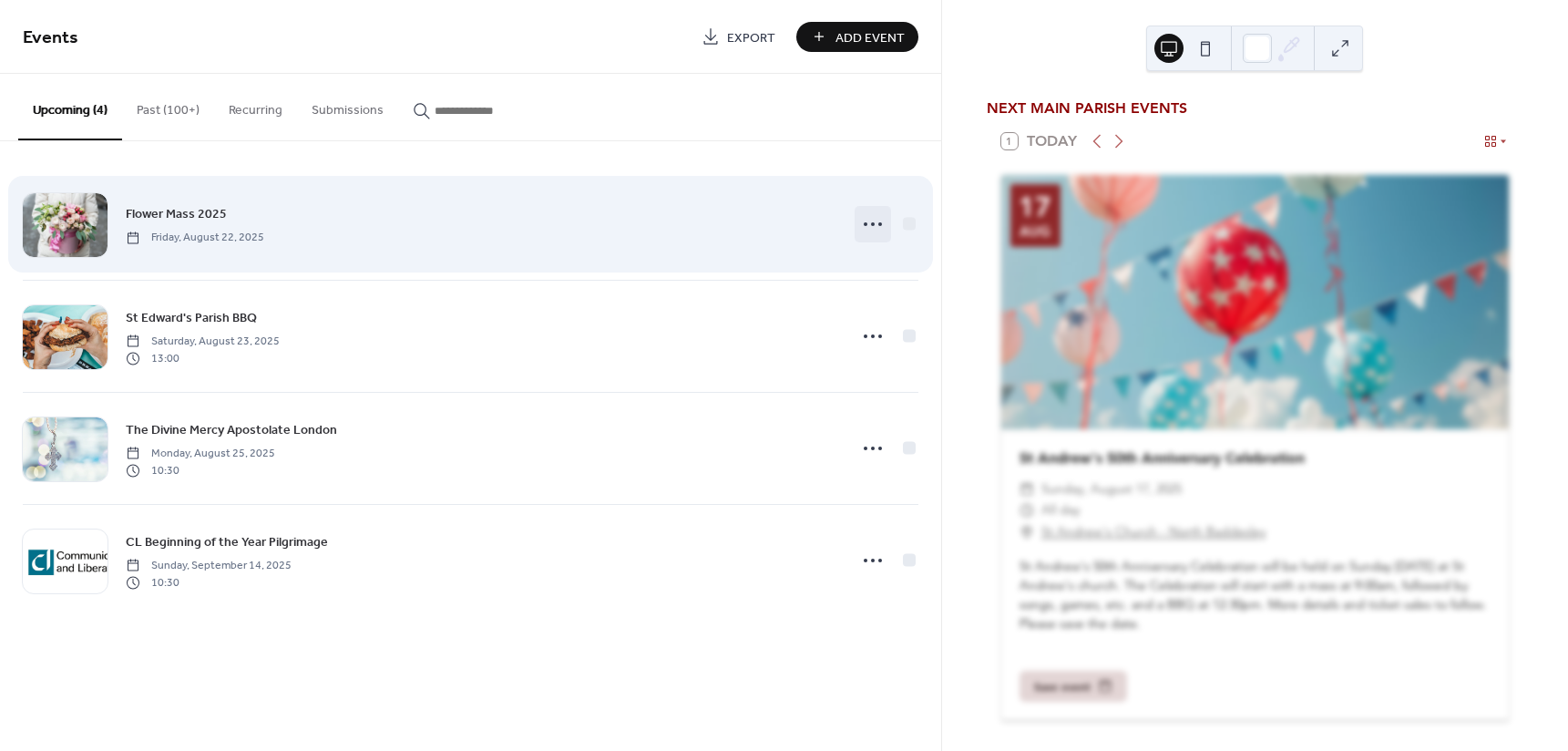 click 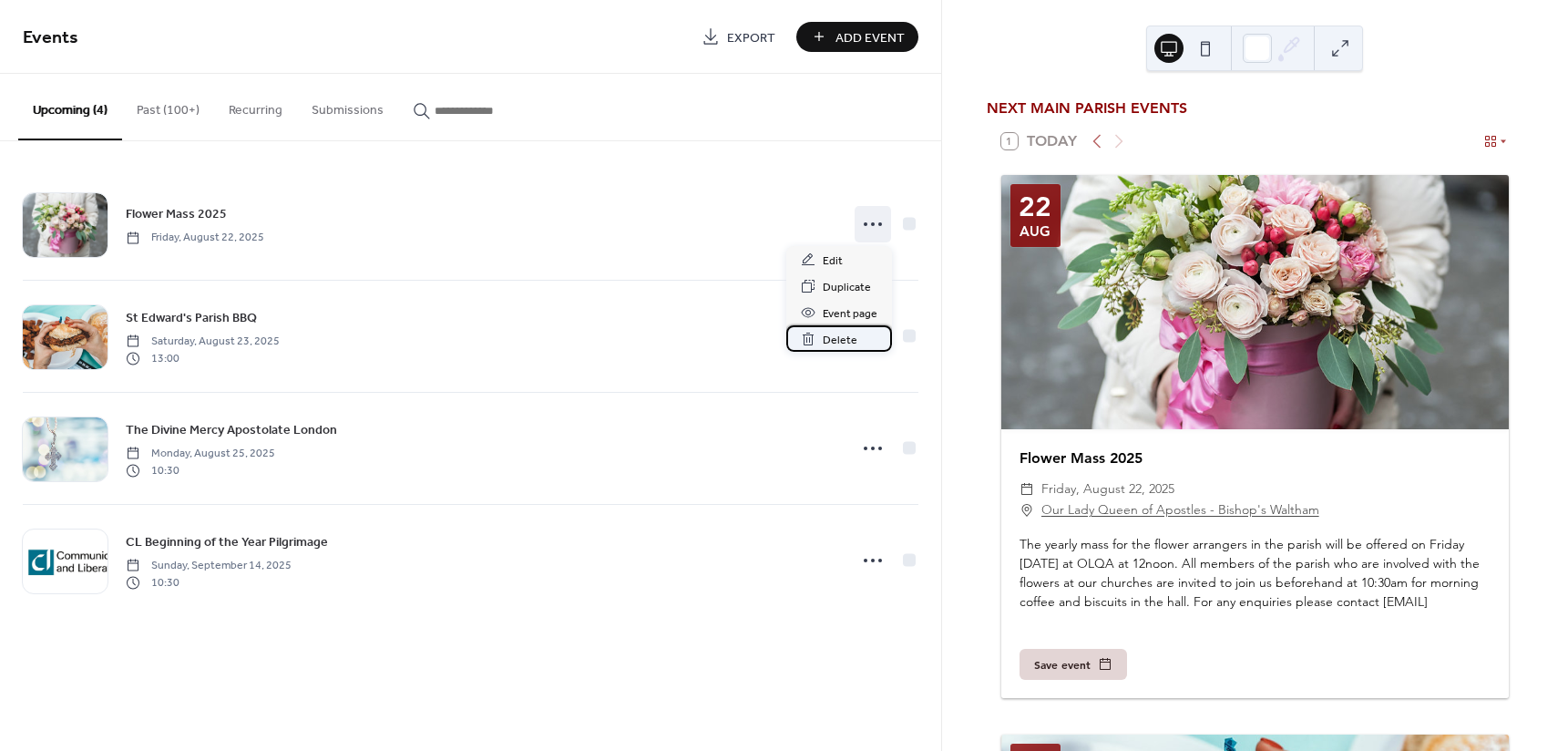 click on "Delete" at bounding box center (840, 340) 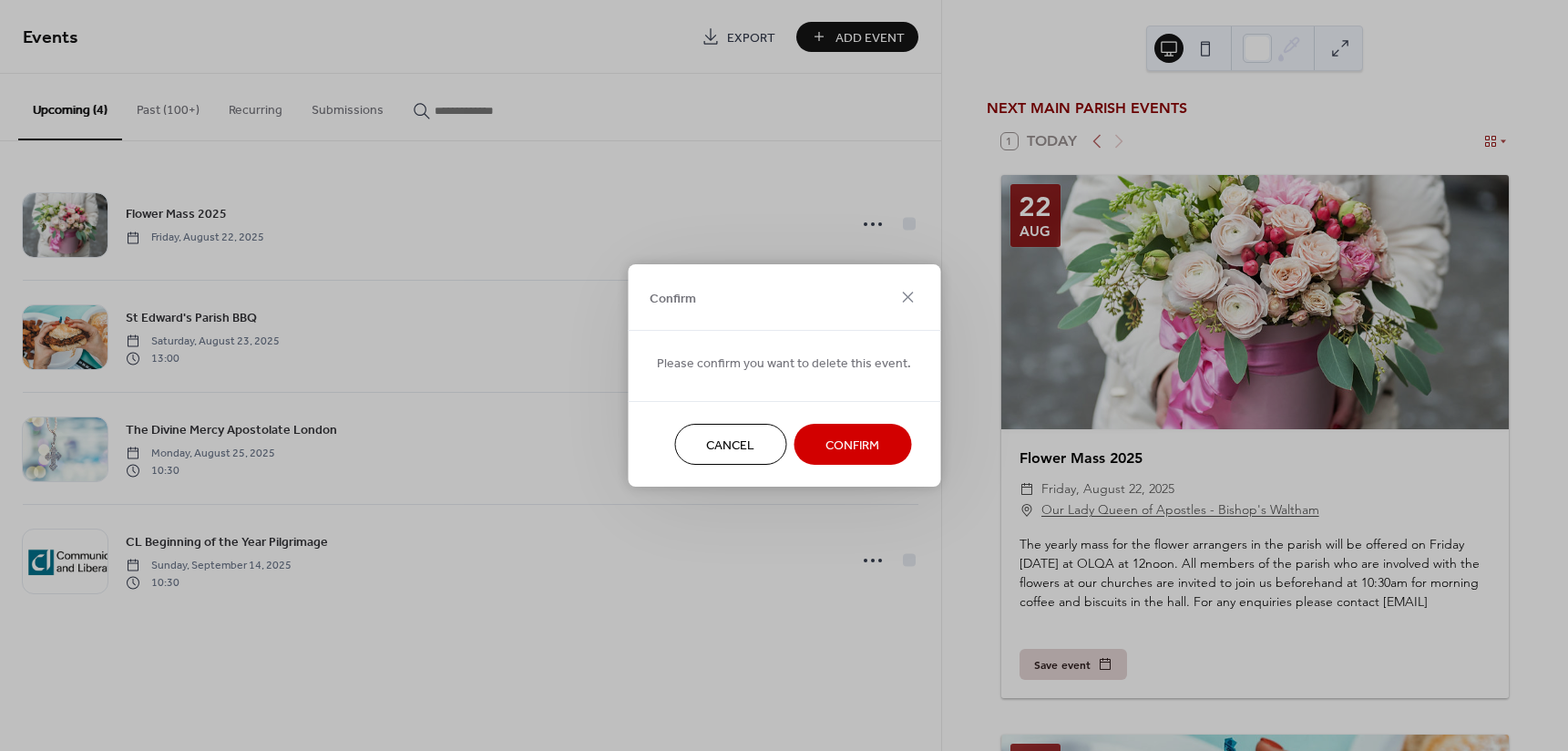 click on "Confirm" at bounding box center (852, 446) 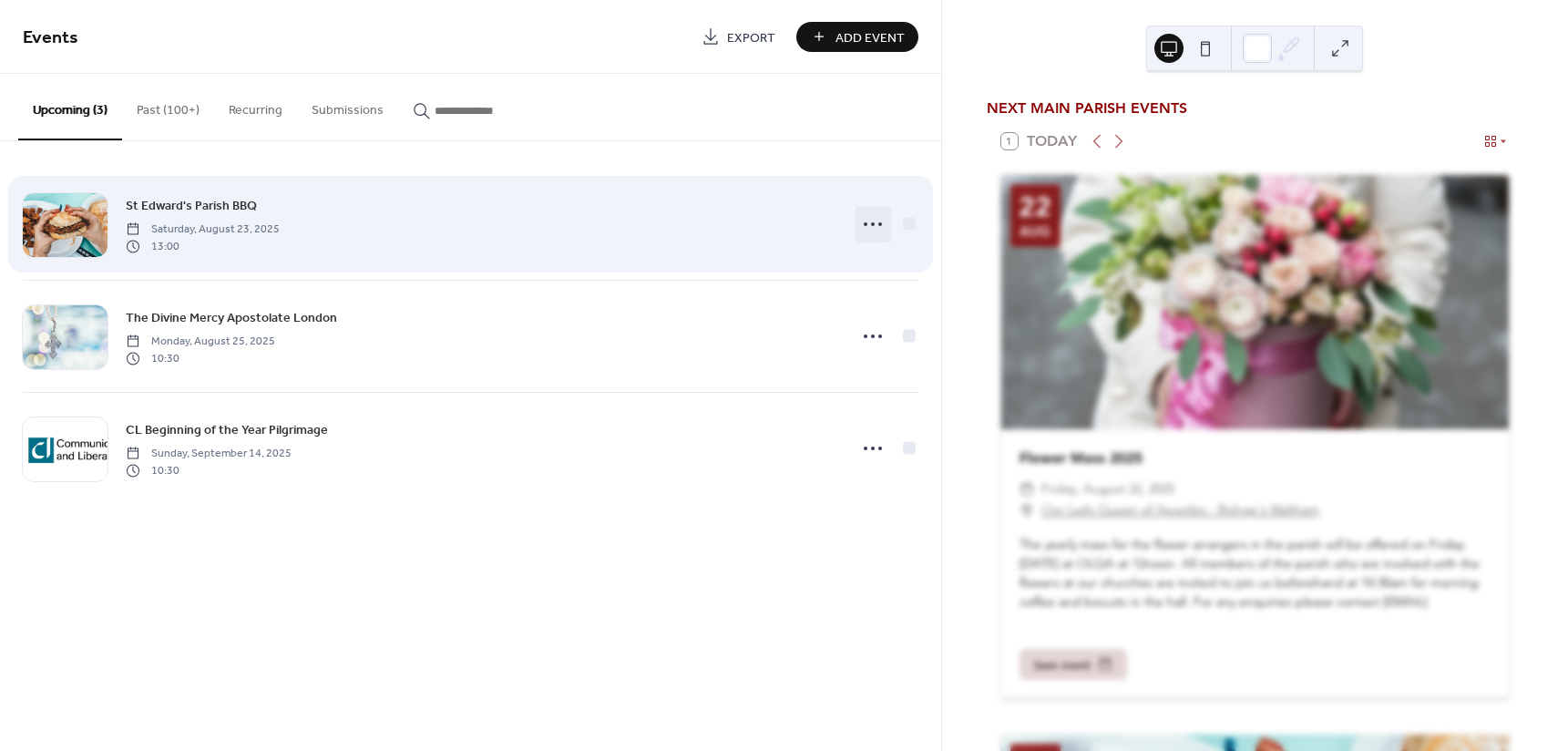 click 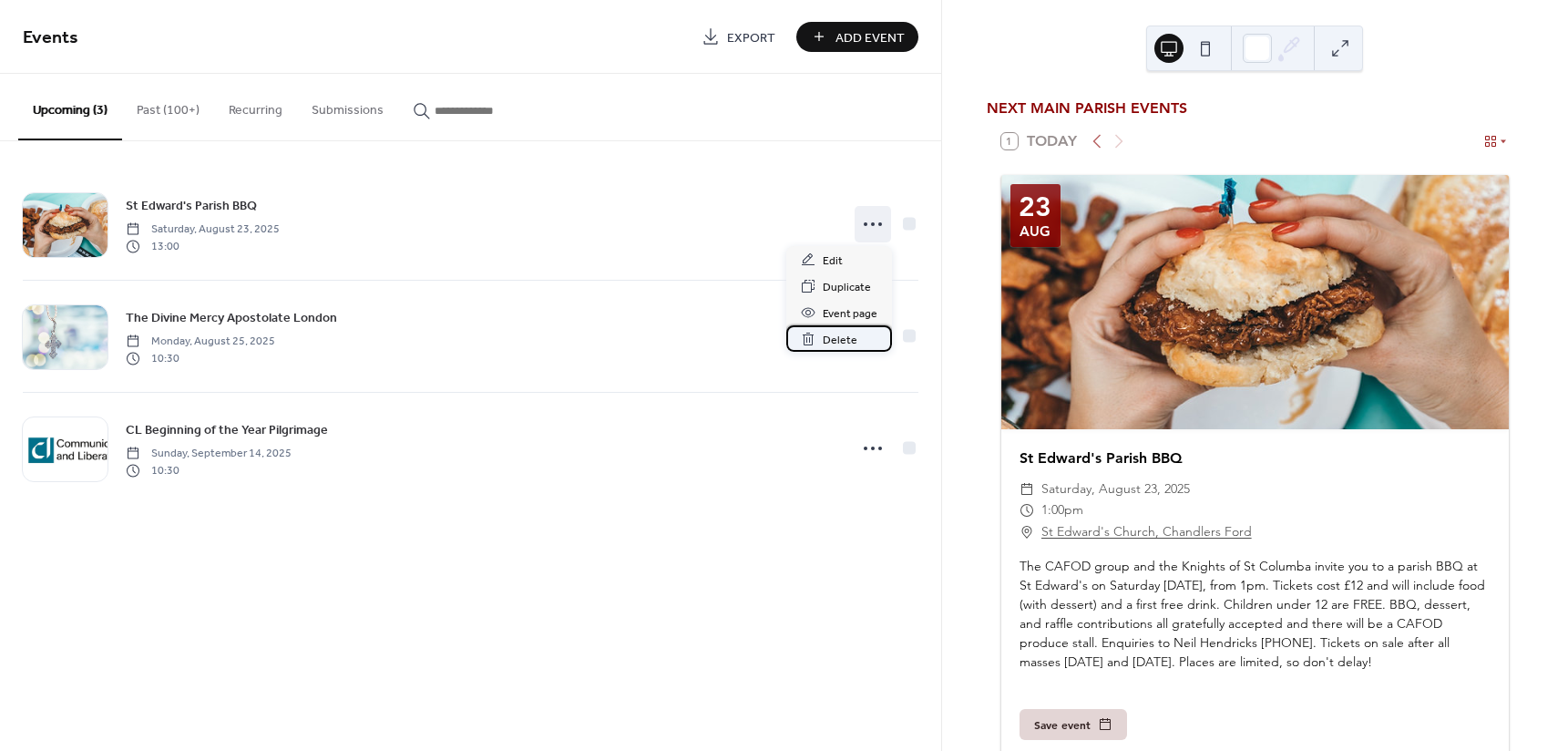 click on "Delete" at bounding box center [839, 338] 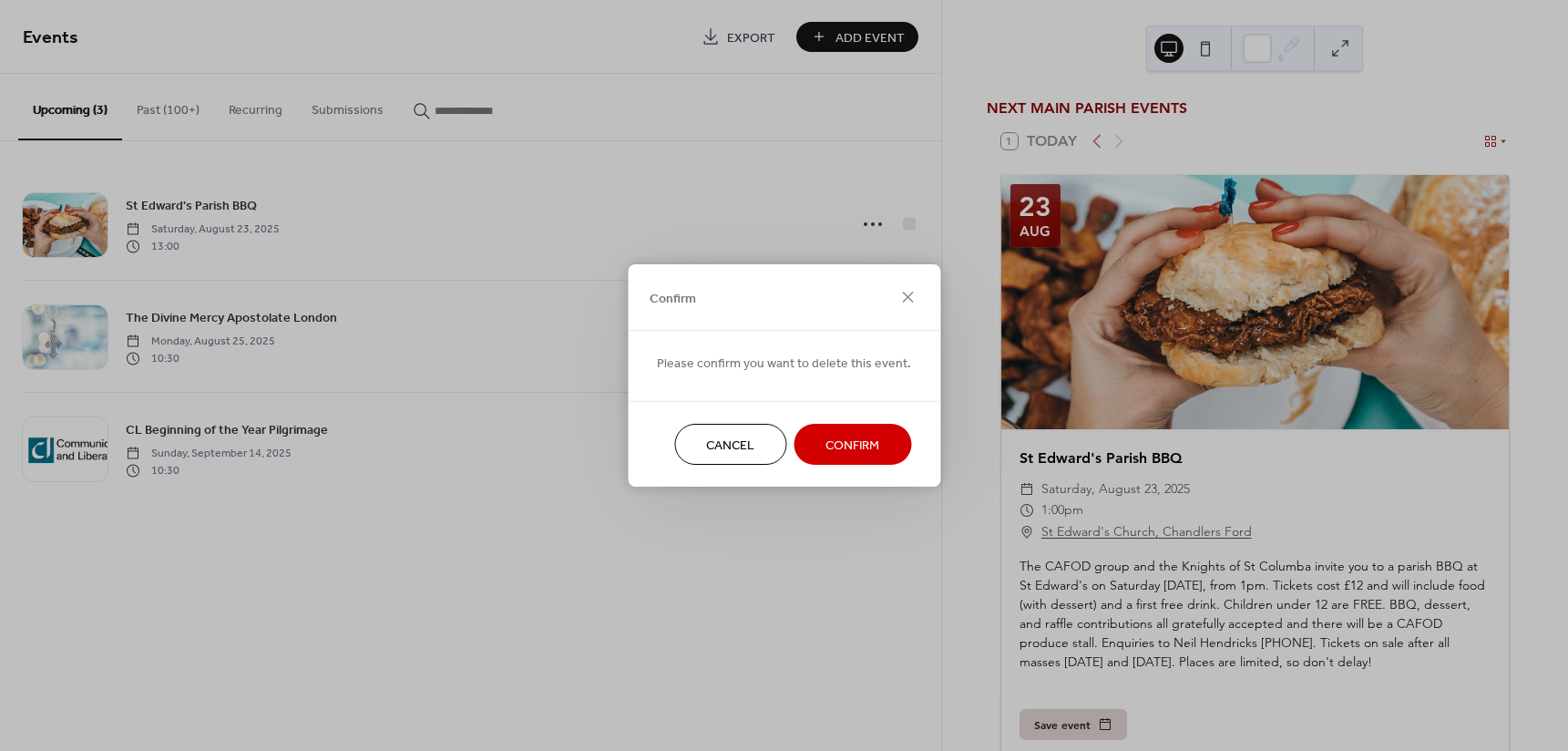 click on "Confirm" at bounding box center [852, 446] 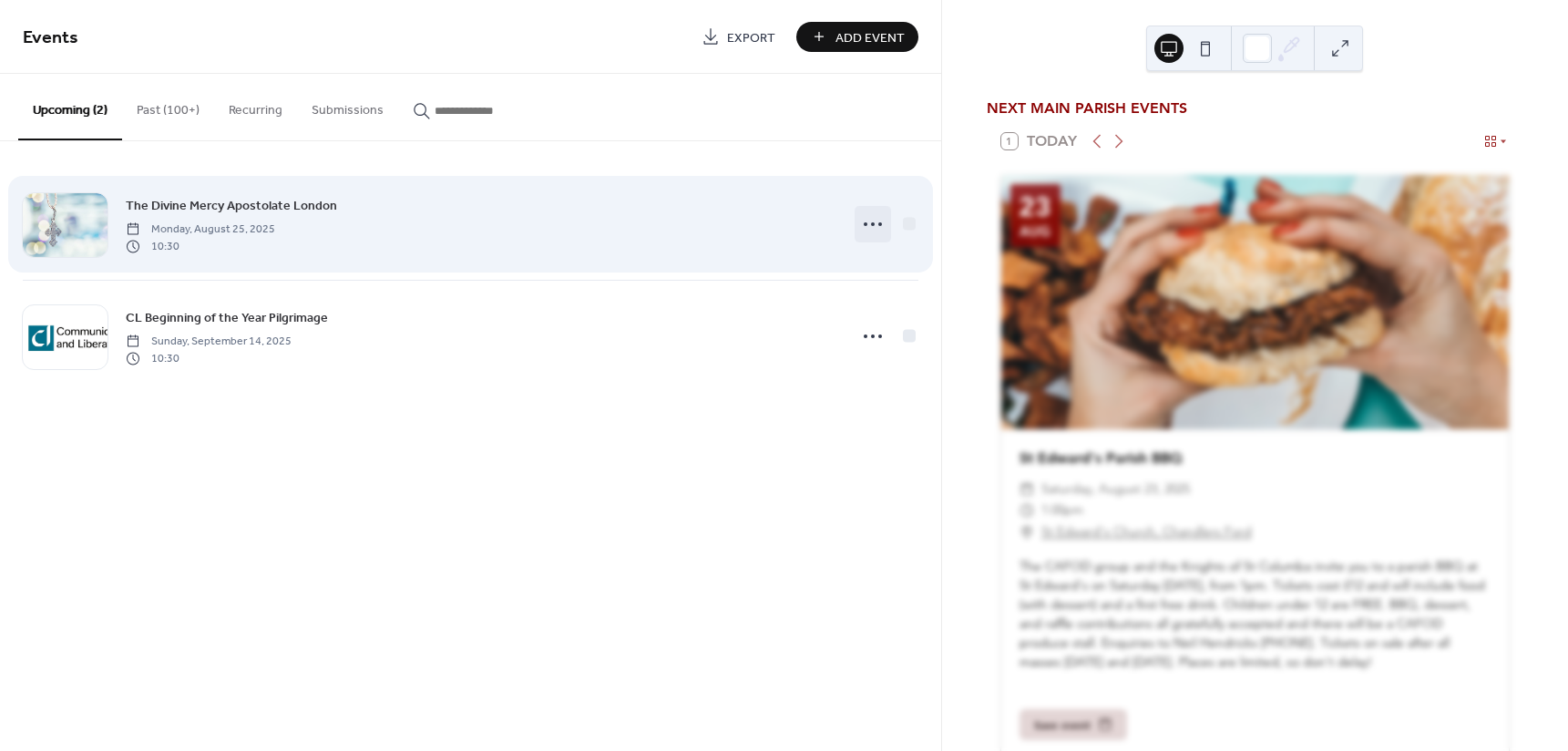 click 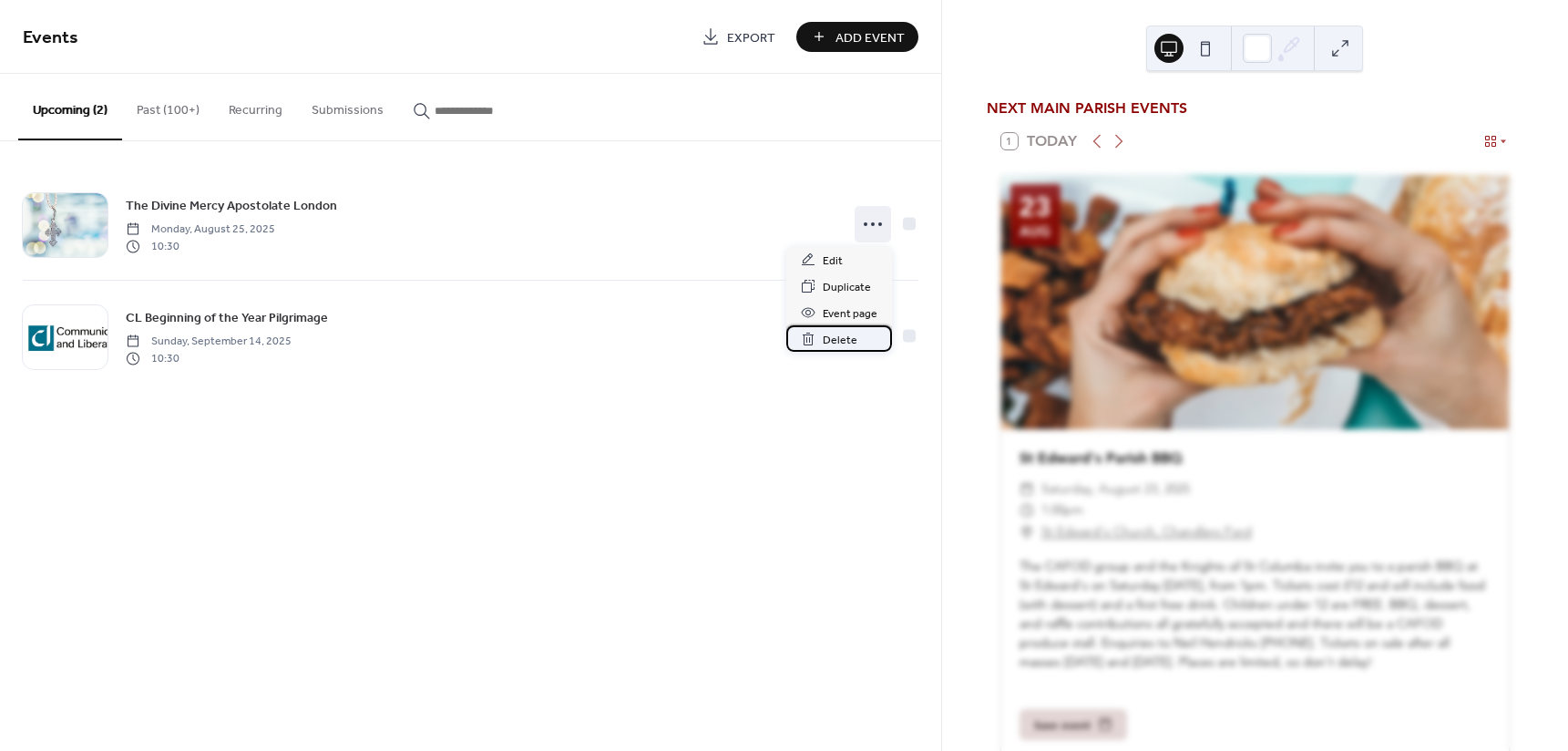 click on "Delete" at bounding box center (840, 340) 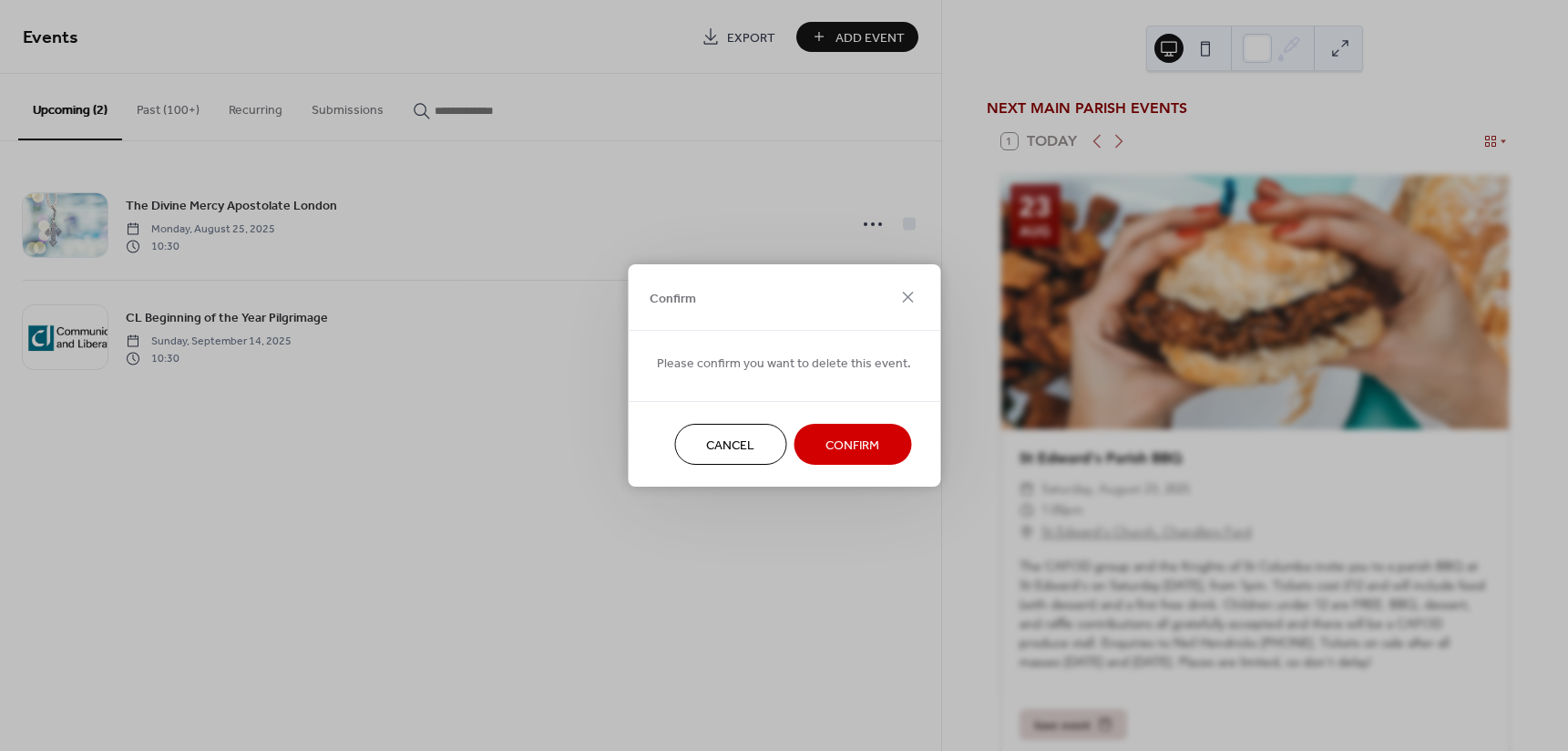 click on "Confirm" at bounding box center (852, 446) 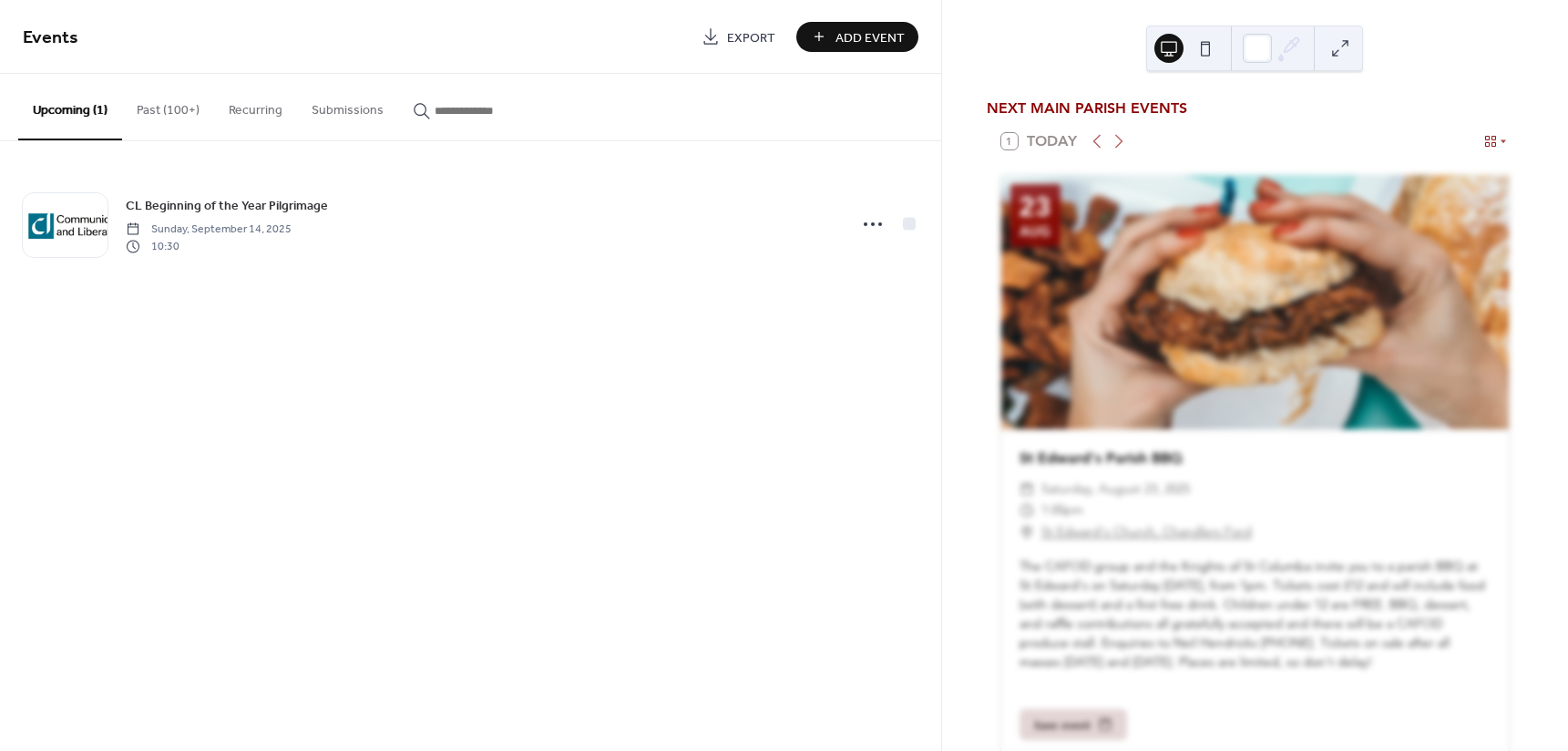 click 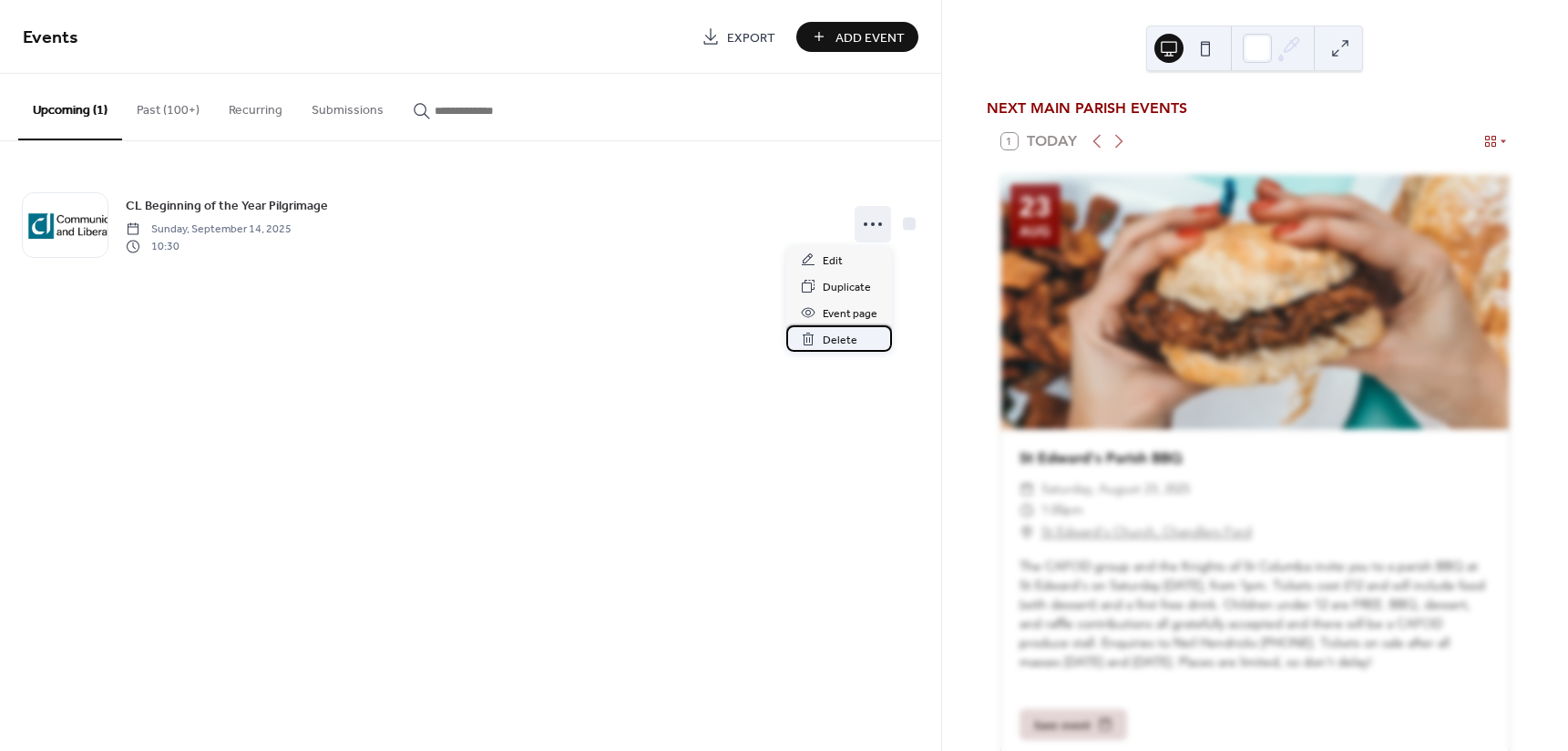 click on "Delete" at bounding box center (840, 340) 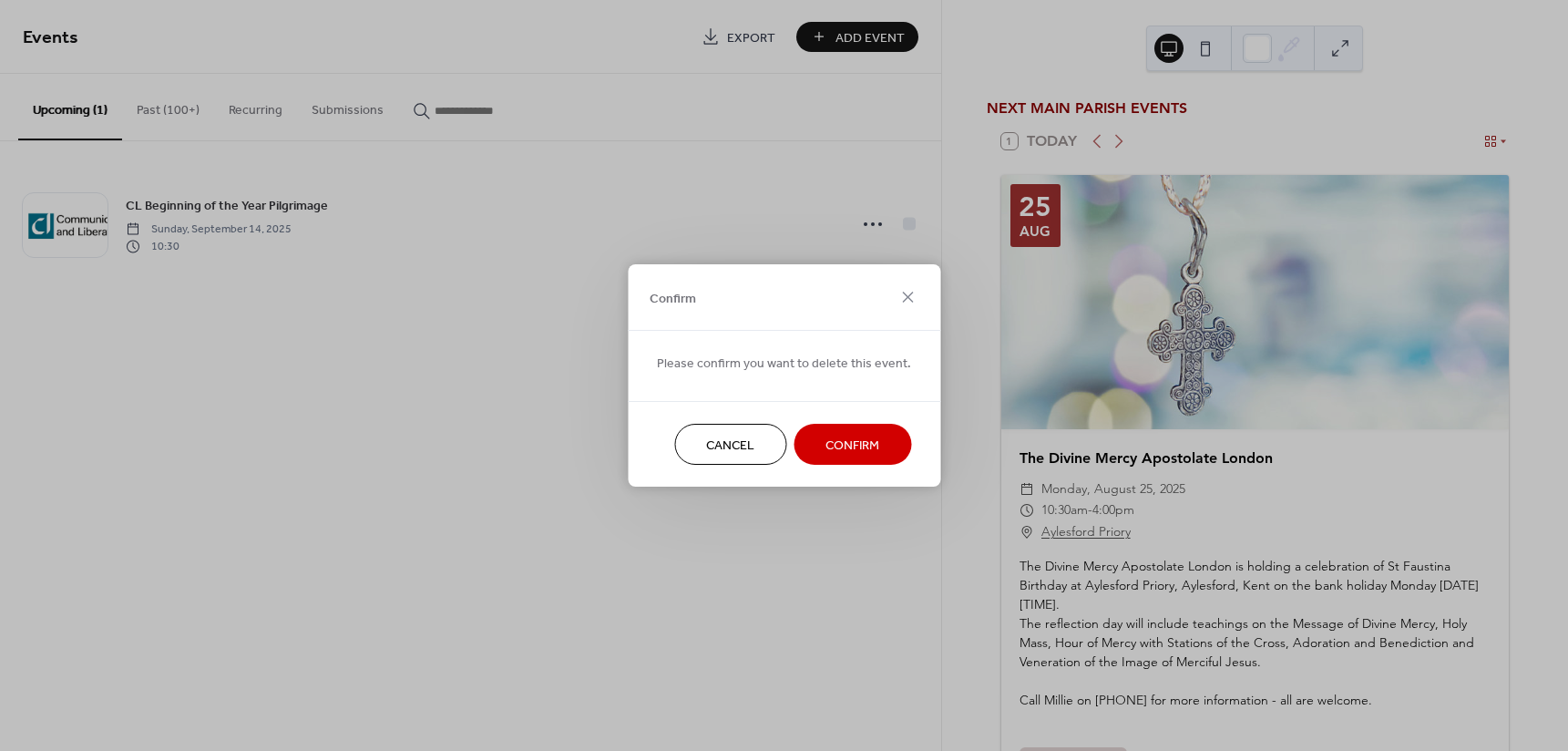 click on "Confirm" at bounding box center [852, 444] 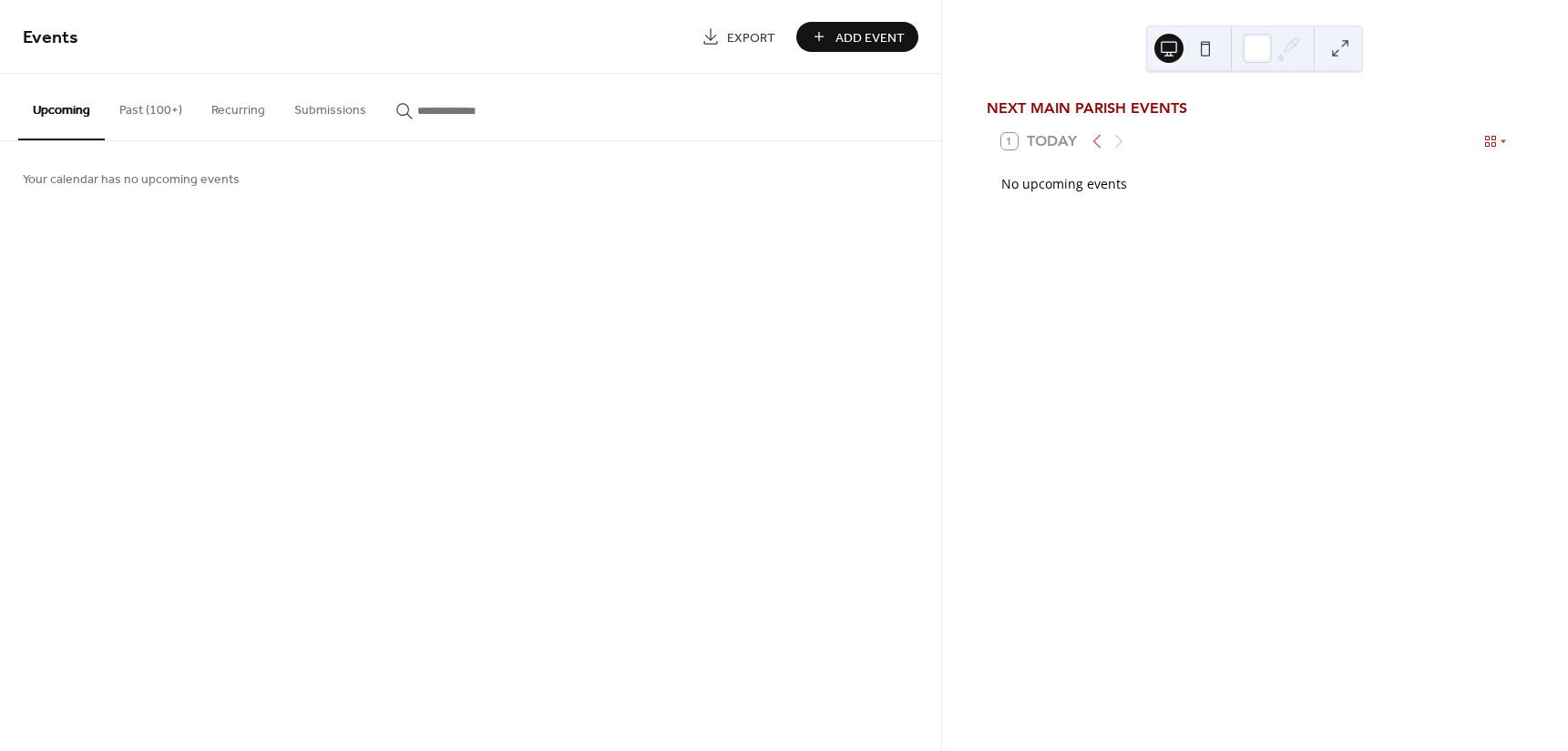 click on "Add Event" at bounding box center [870, 37] 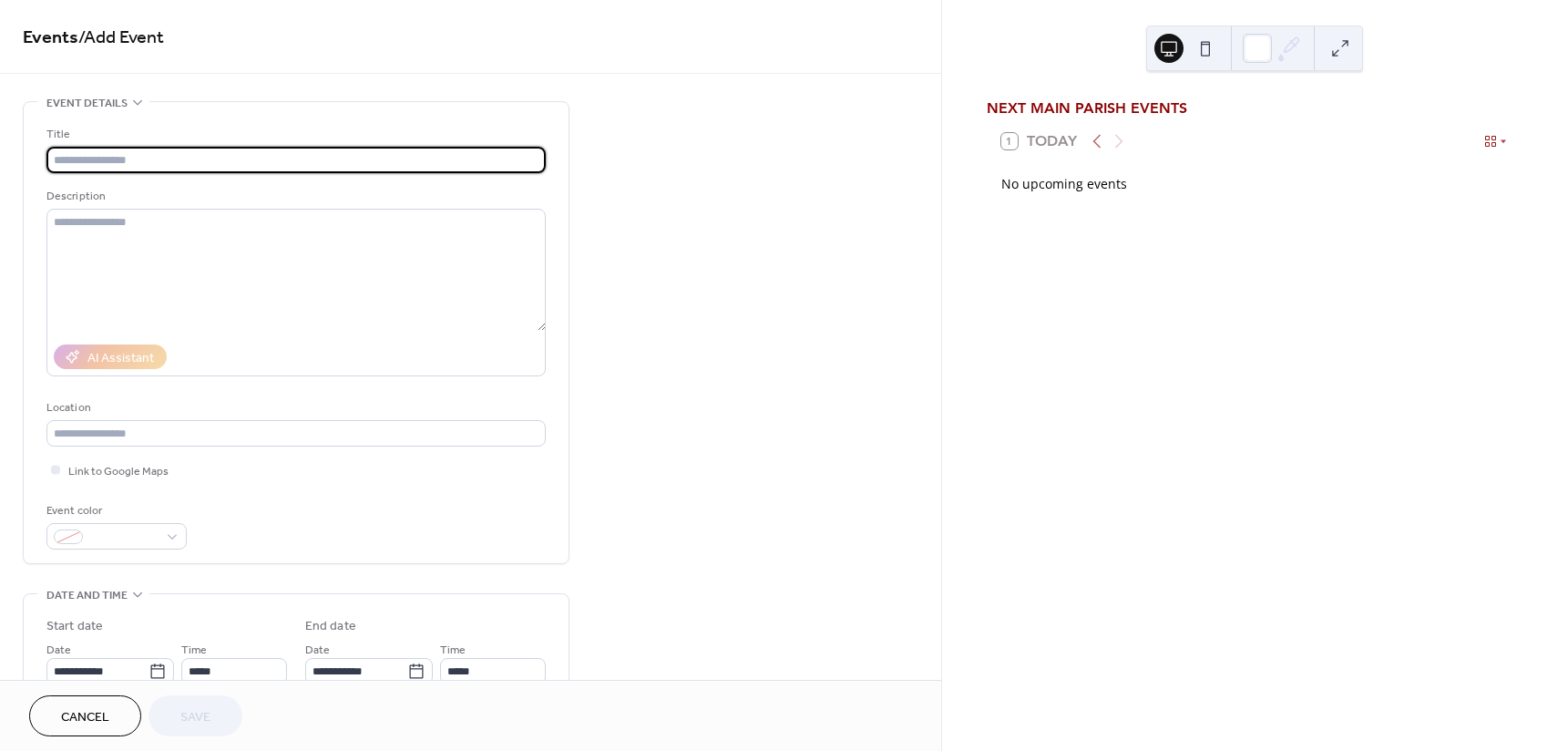 type on "*" 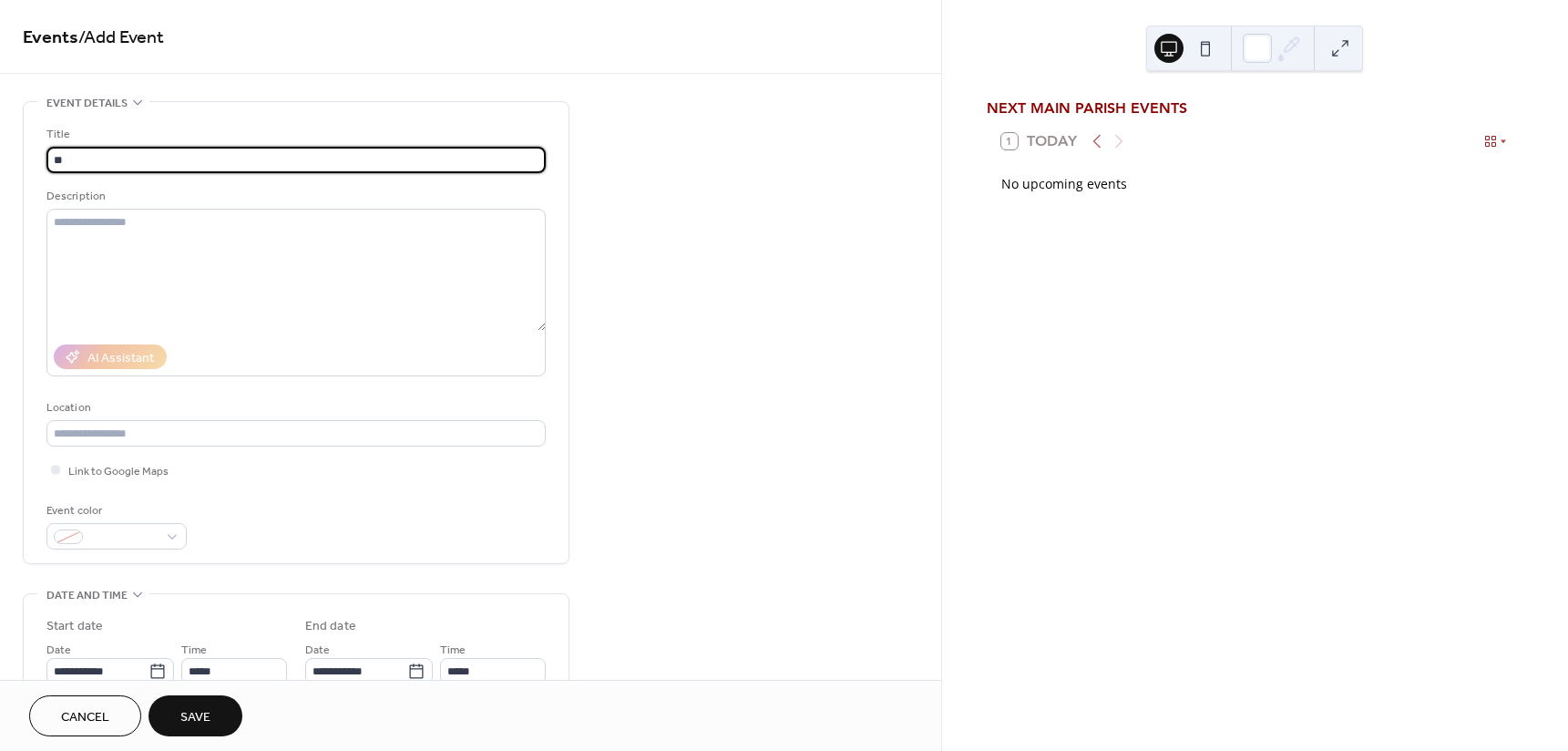 type on "*" 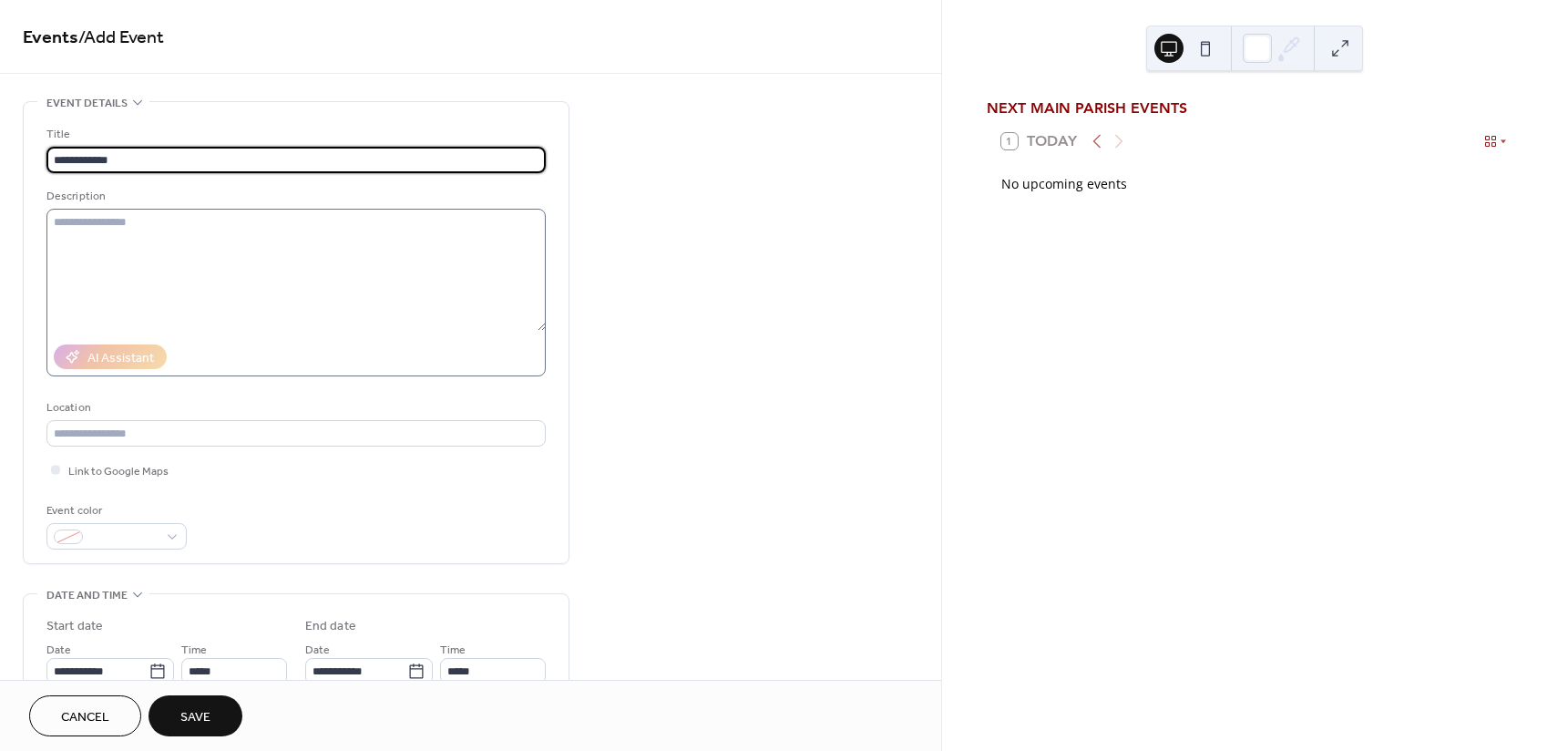 type on "**********" 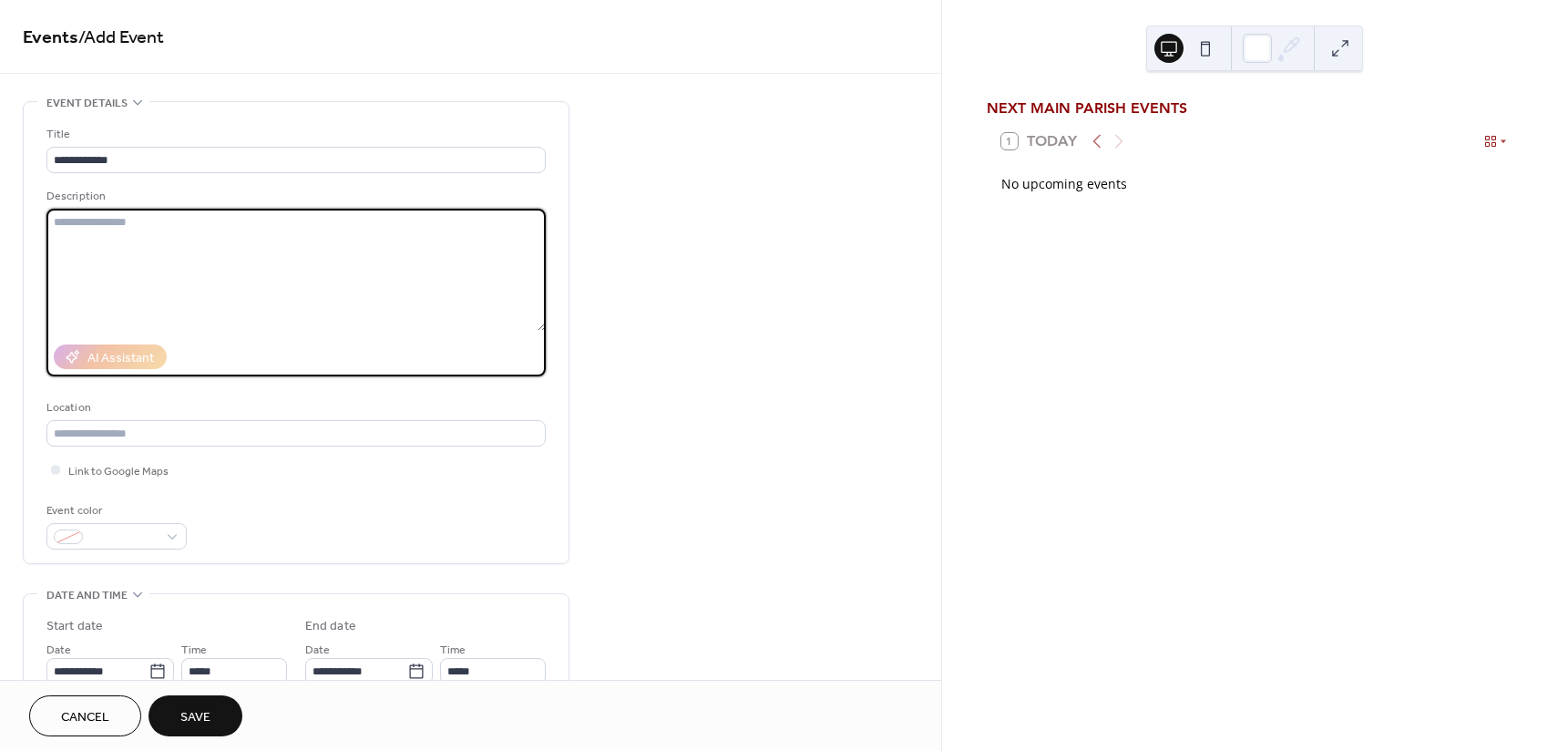 click at bounding box center (296, 270) 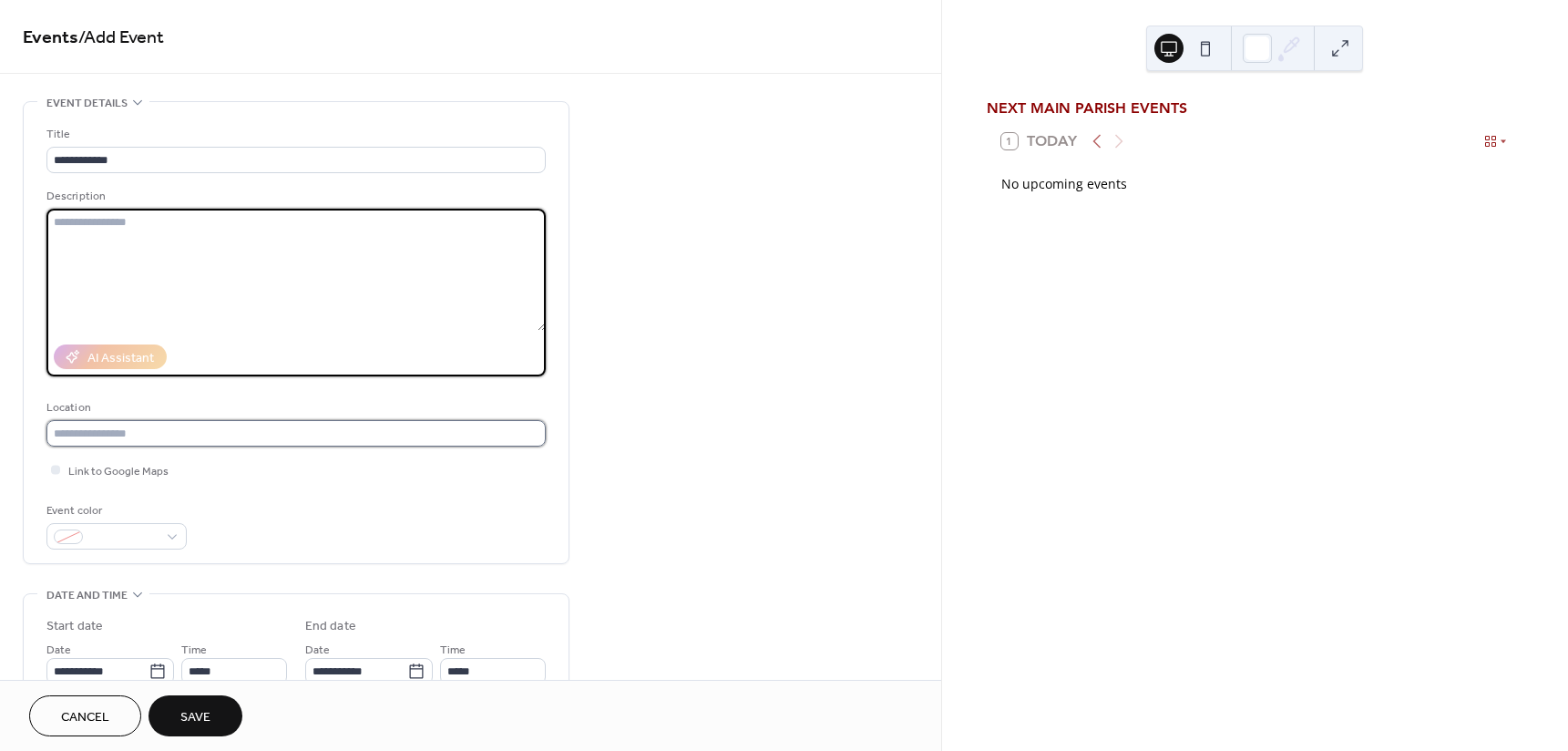 click at bounding box center [296, 433] 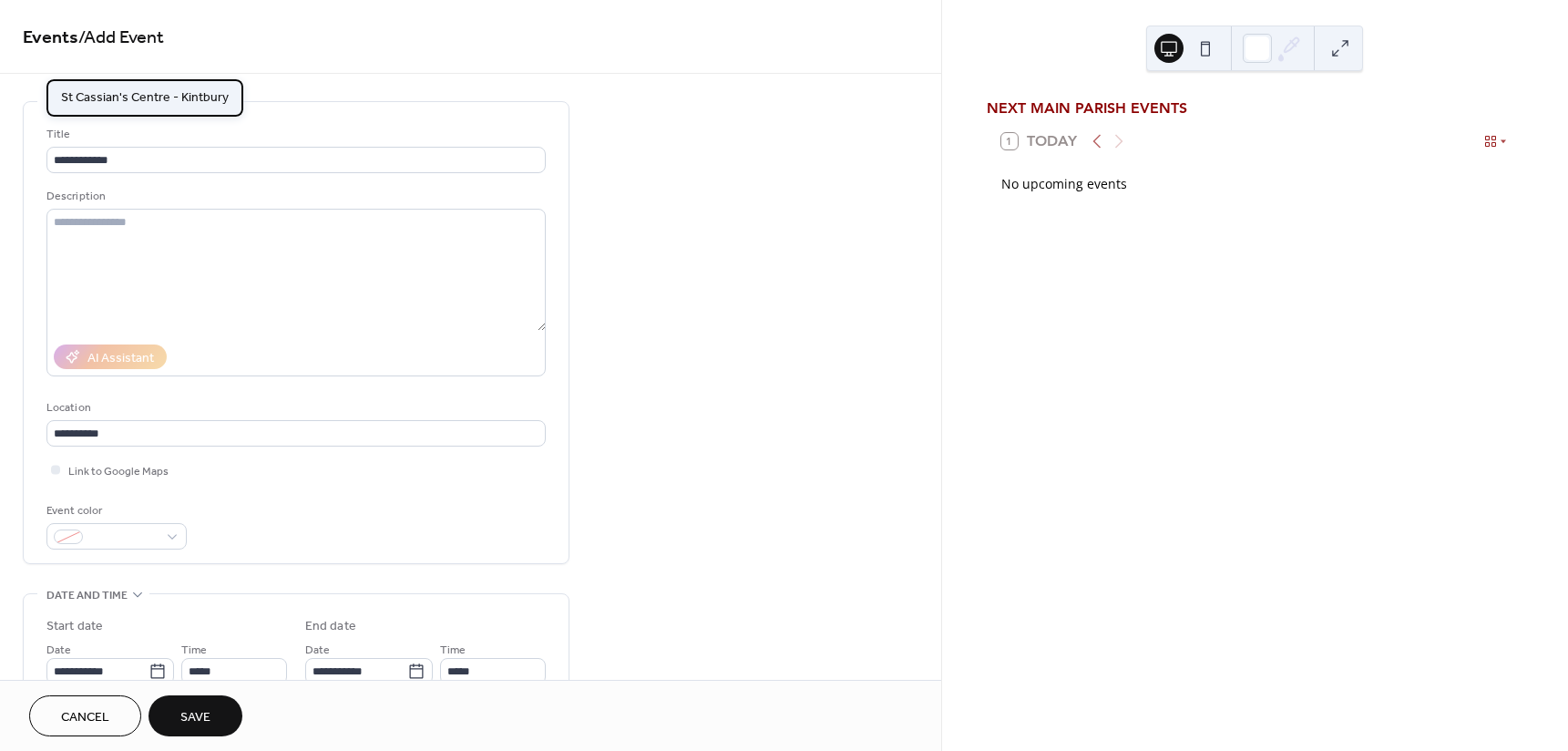 click on "St Cassian's Centre - Kintbury" at bounding box center [145, 98] 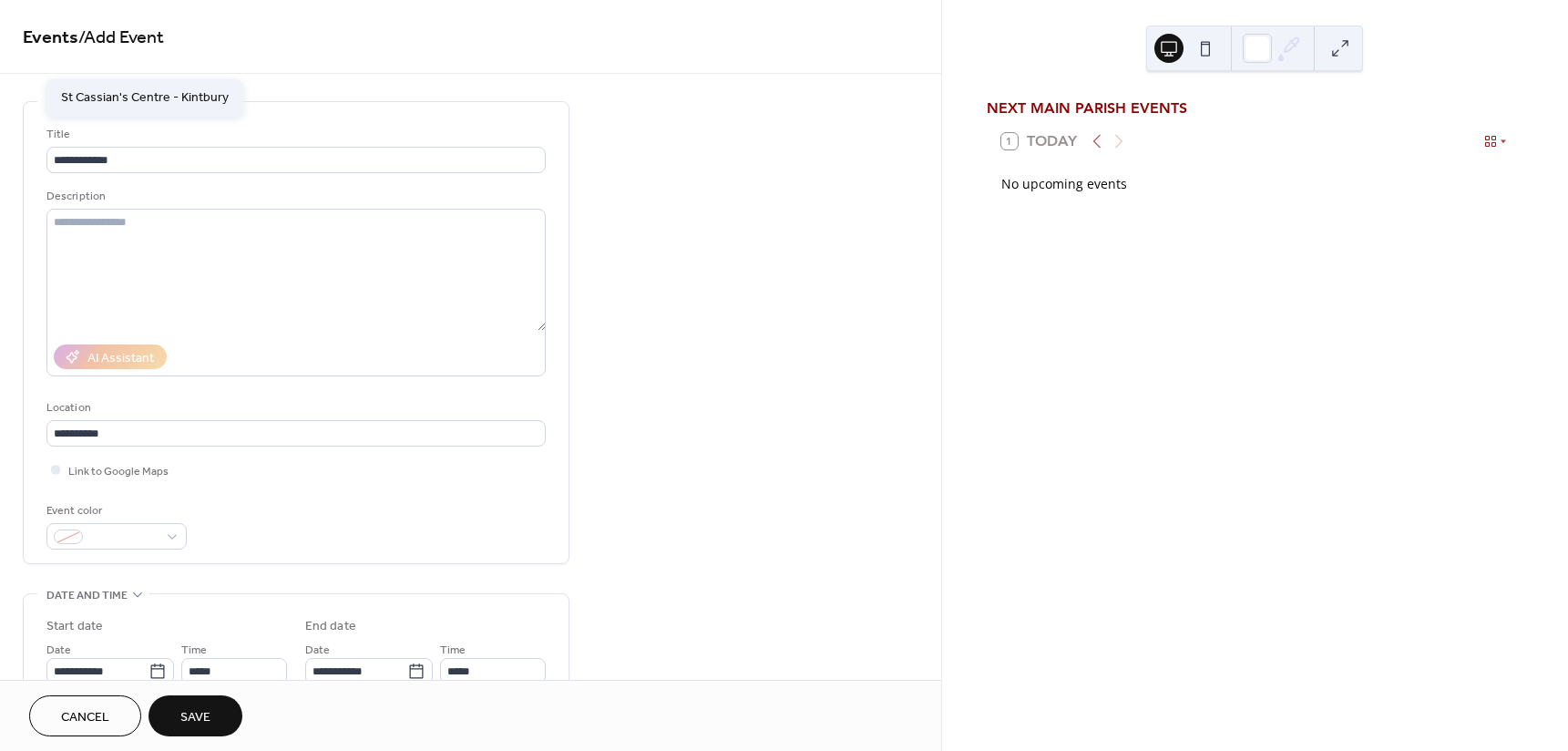 type on "**********" 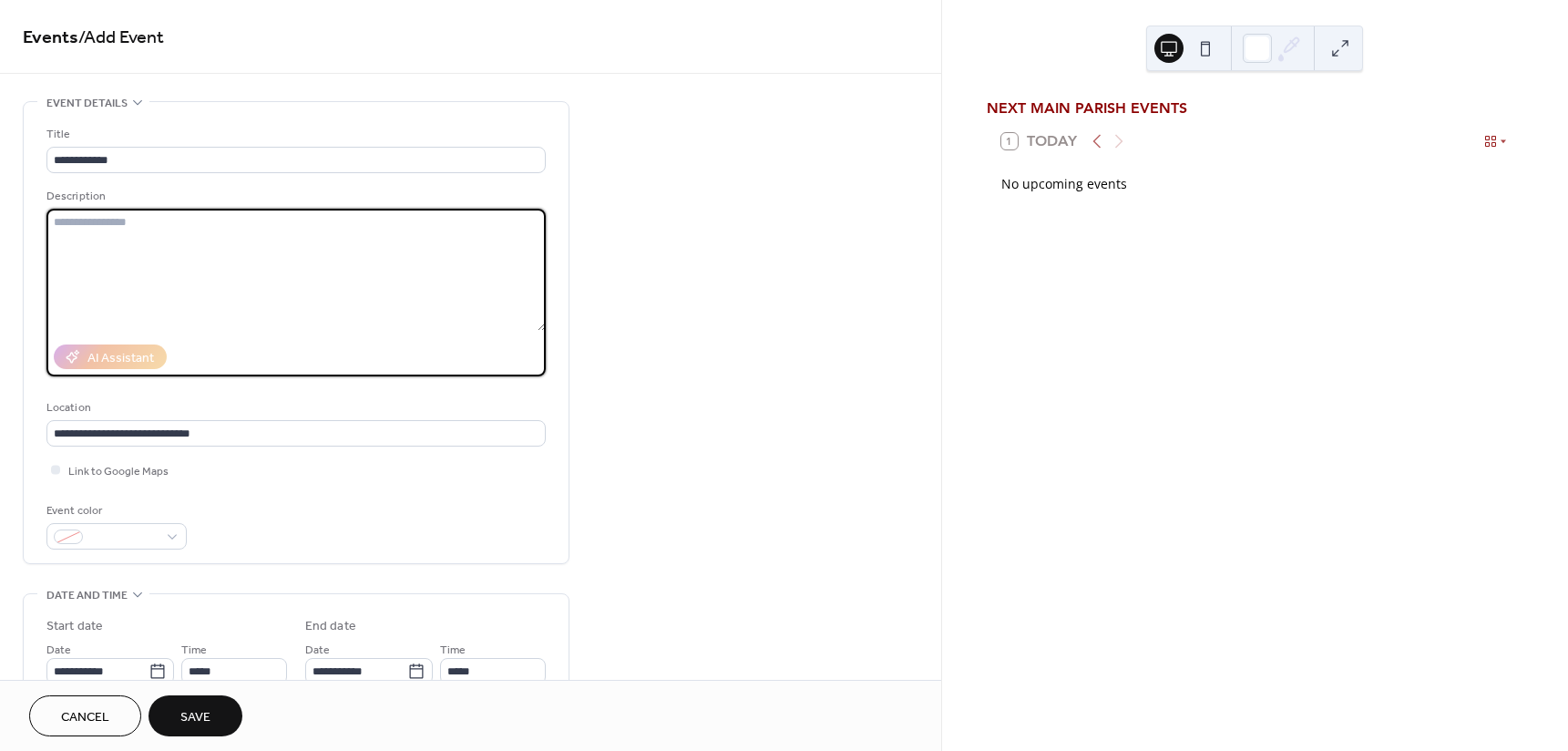 click at bounding box center [296, 270] 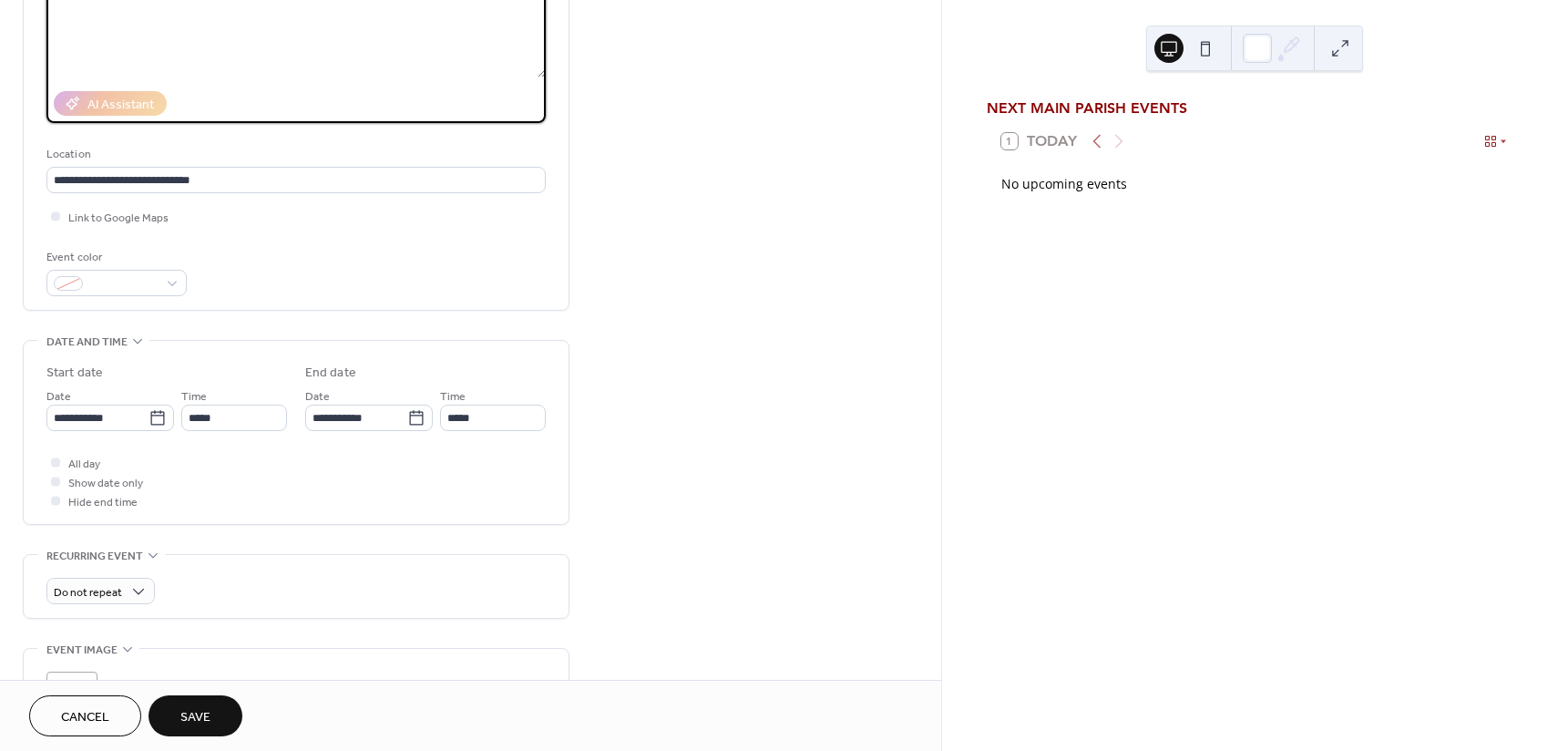 scroll, scrollTop: 320, scrollLeft: 0, axis: vertical 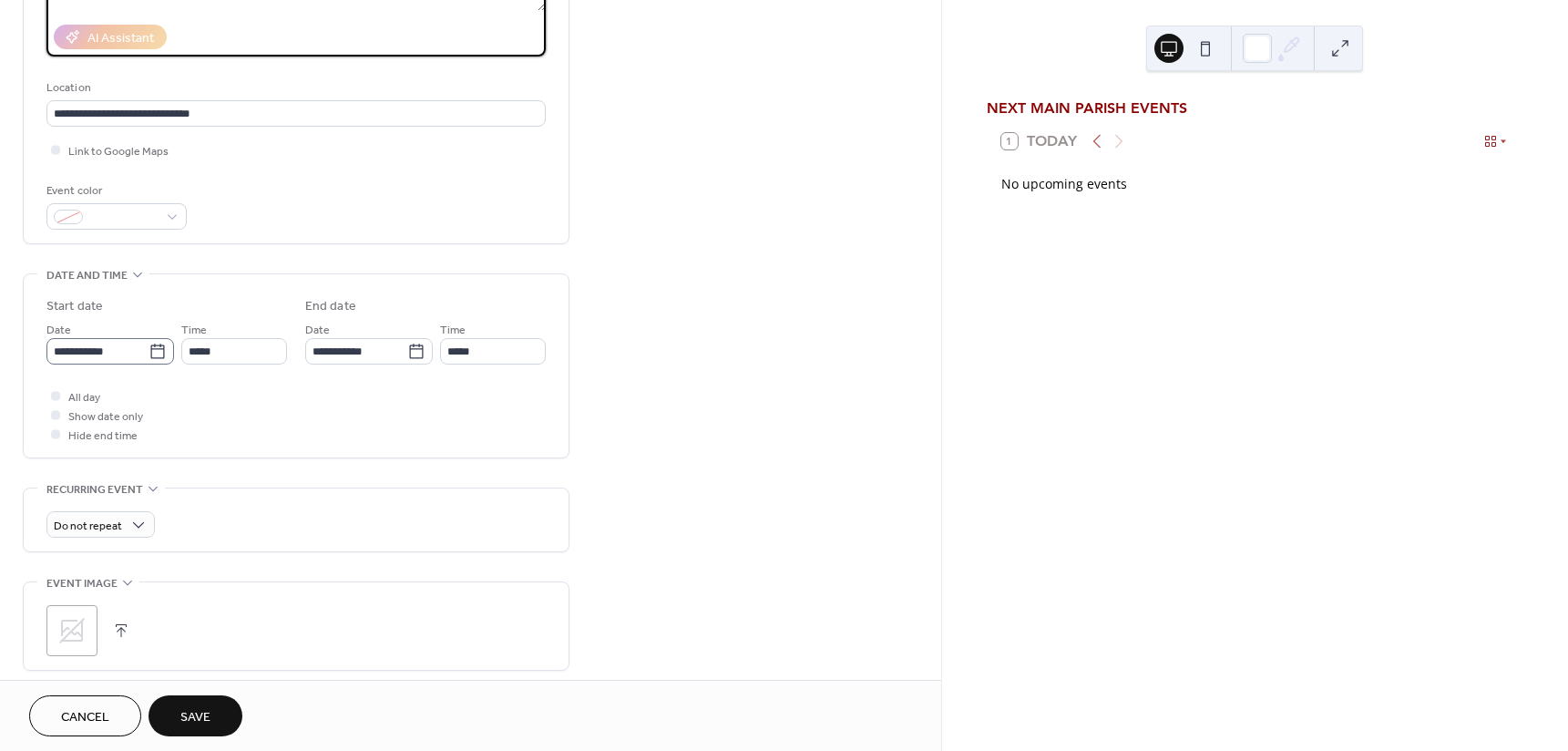 click 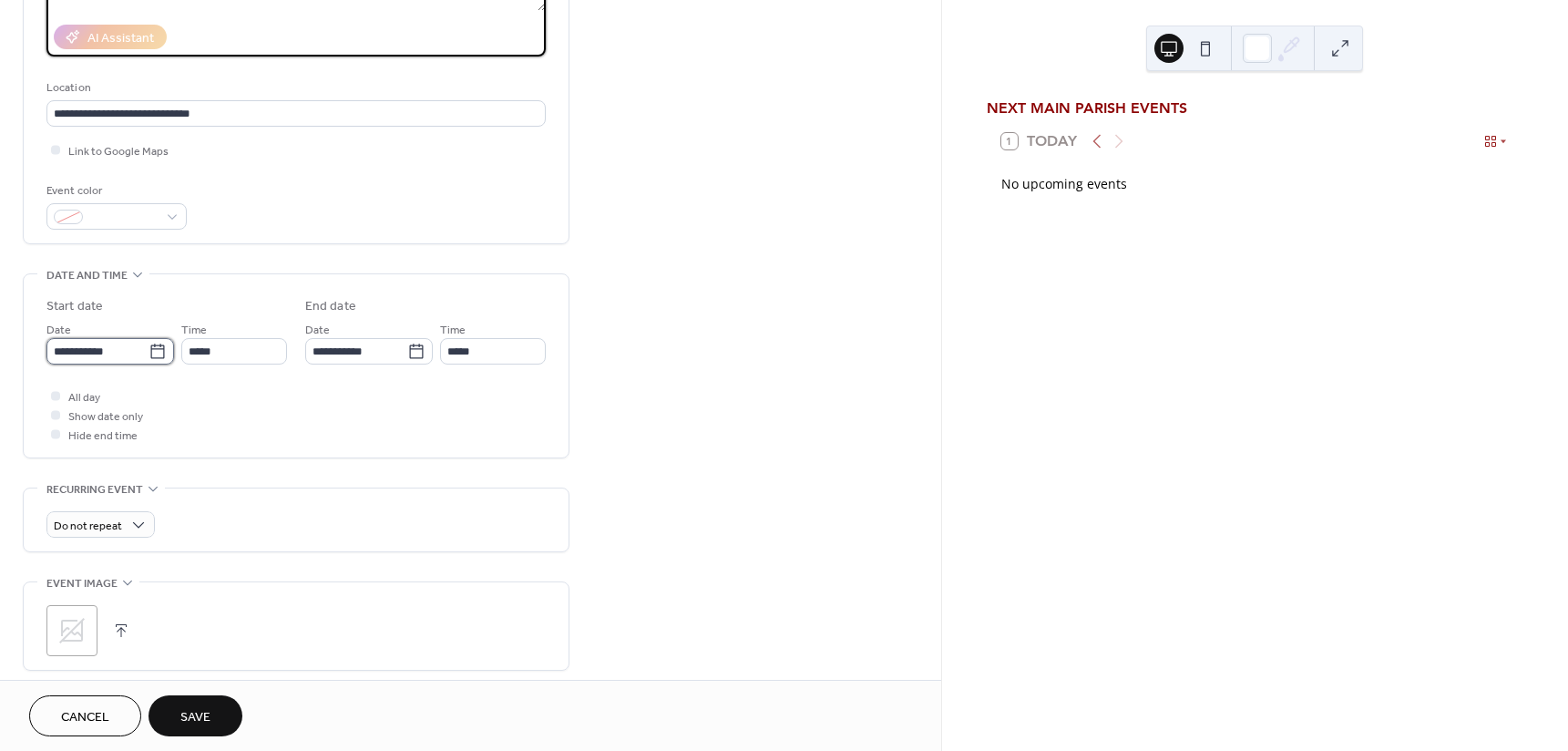 click on "**********" at bounding box center (97, 351) 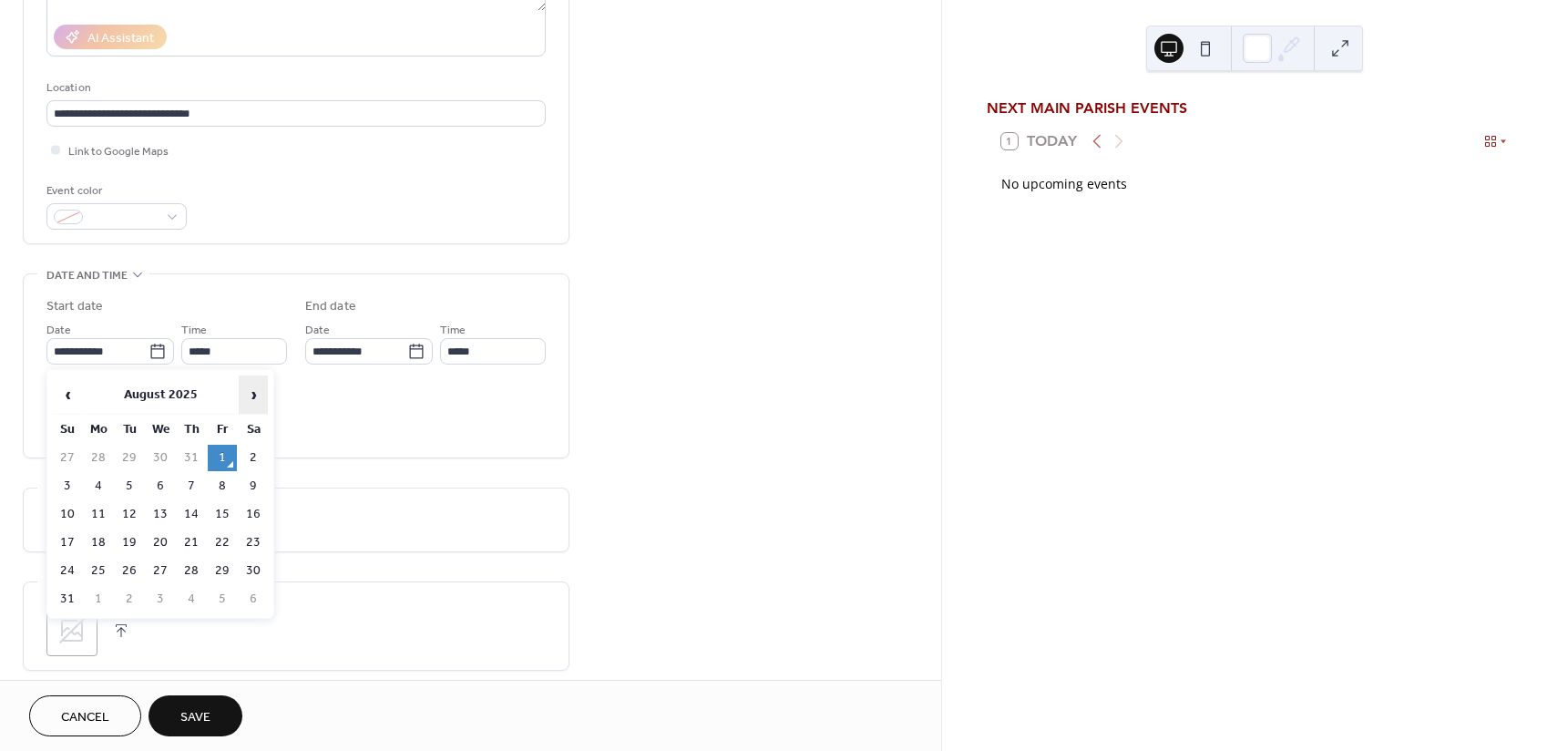 click on "›" at bounding box center (253, 395) 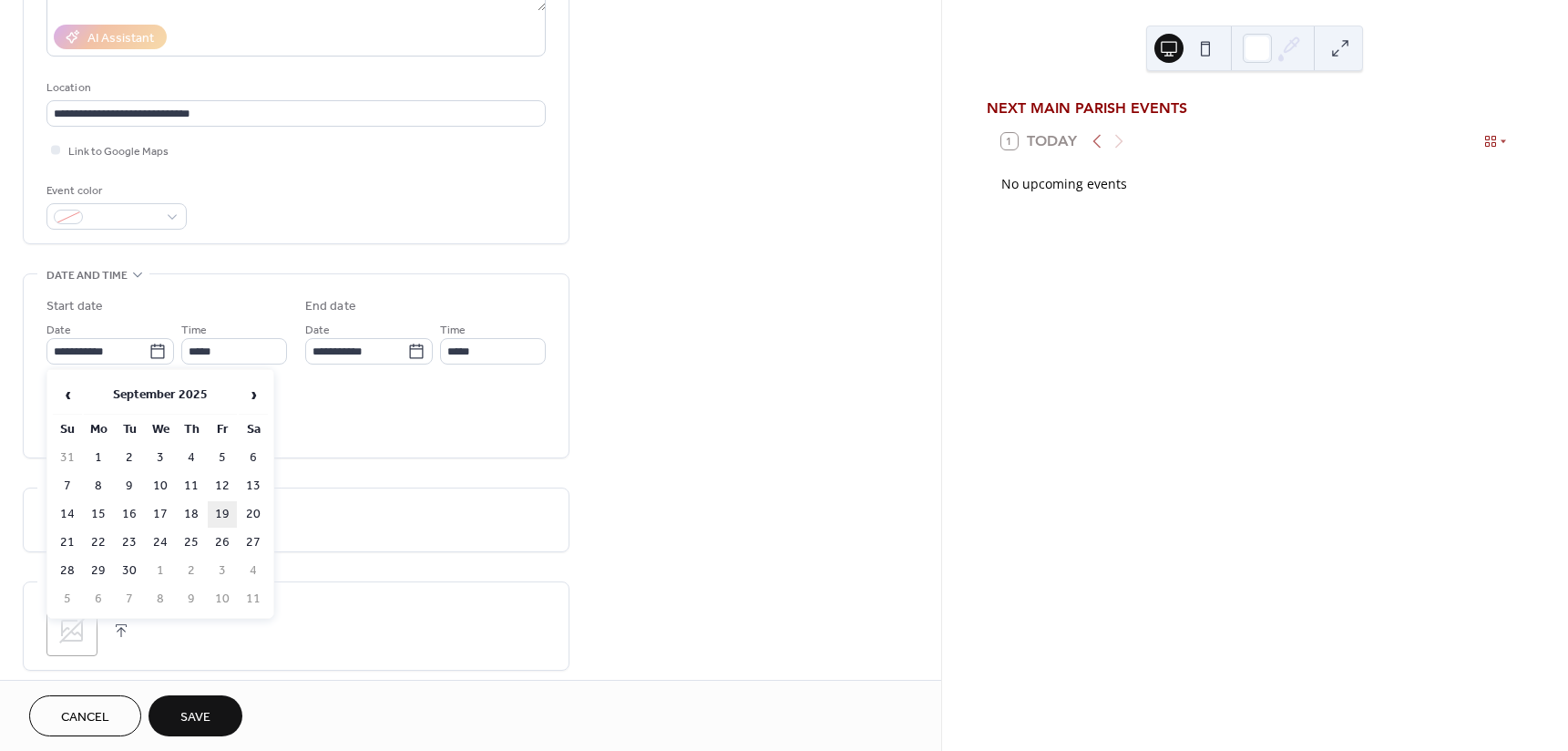 click on "19" at bounding box center (222, 514) 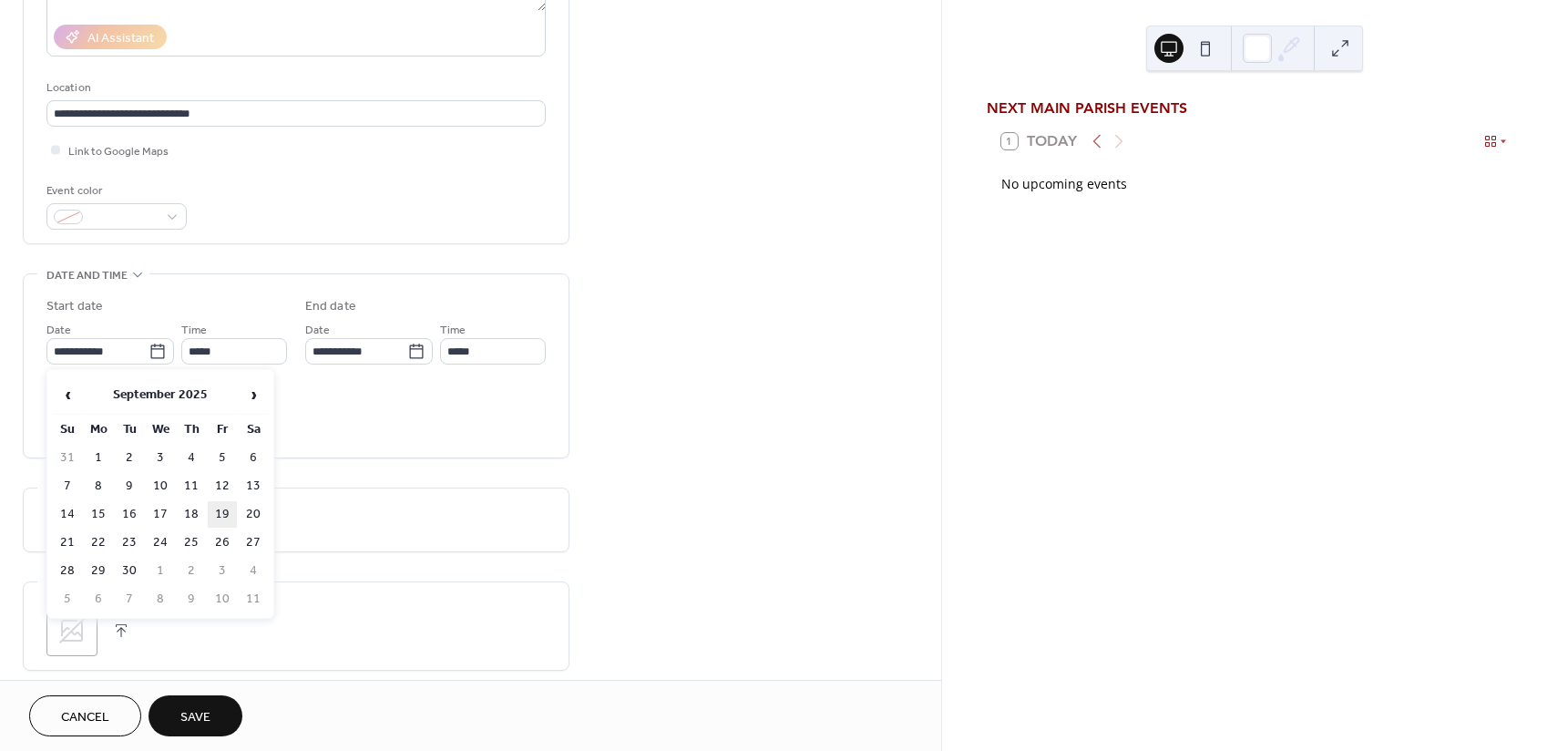 type on "**********" 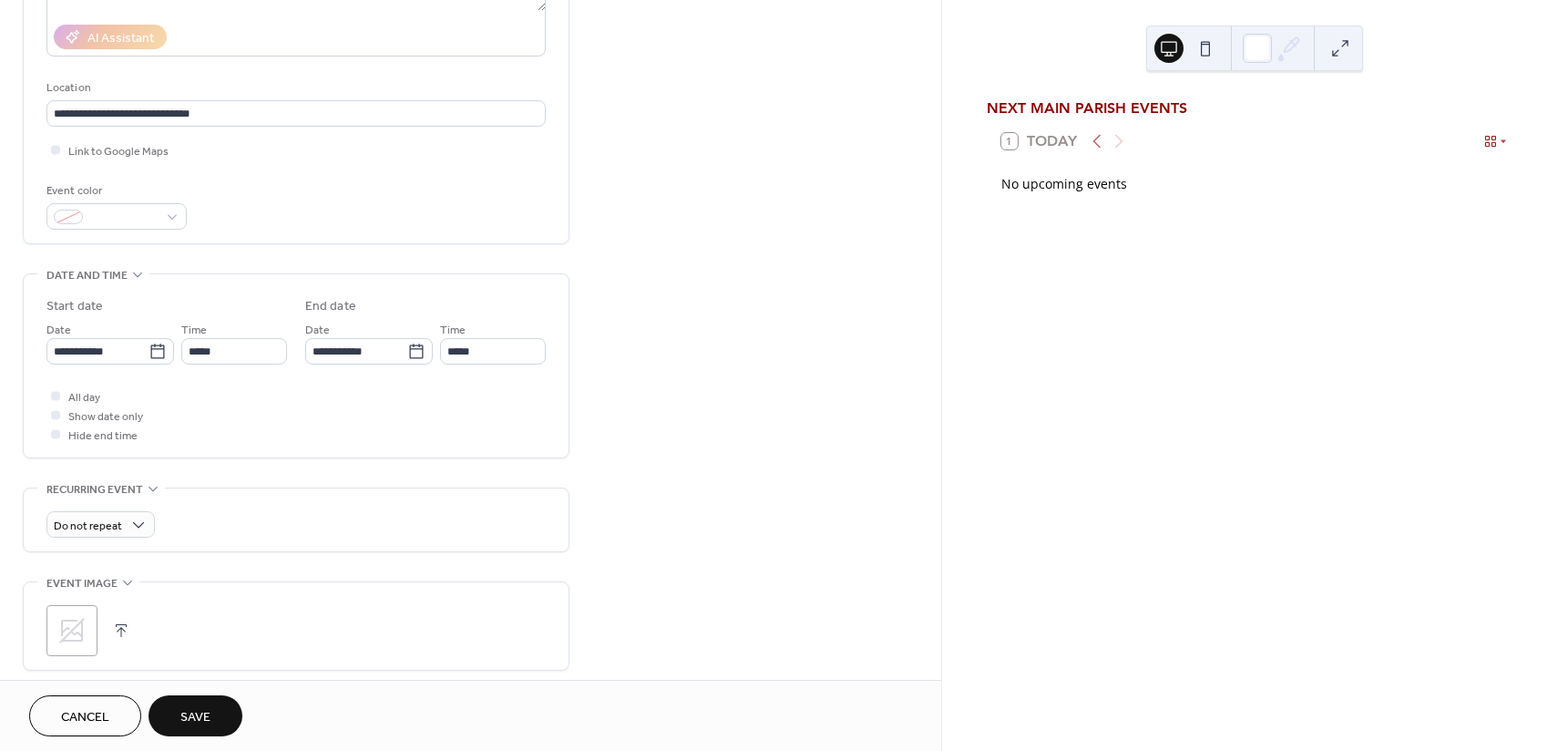 click on "All day Show date only Hide end time" at bounding box center [296, 415] 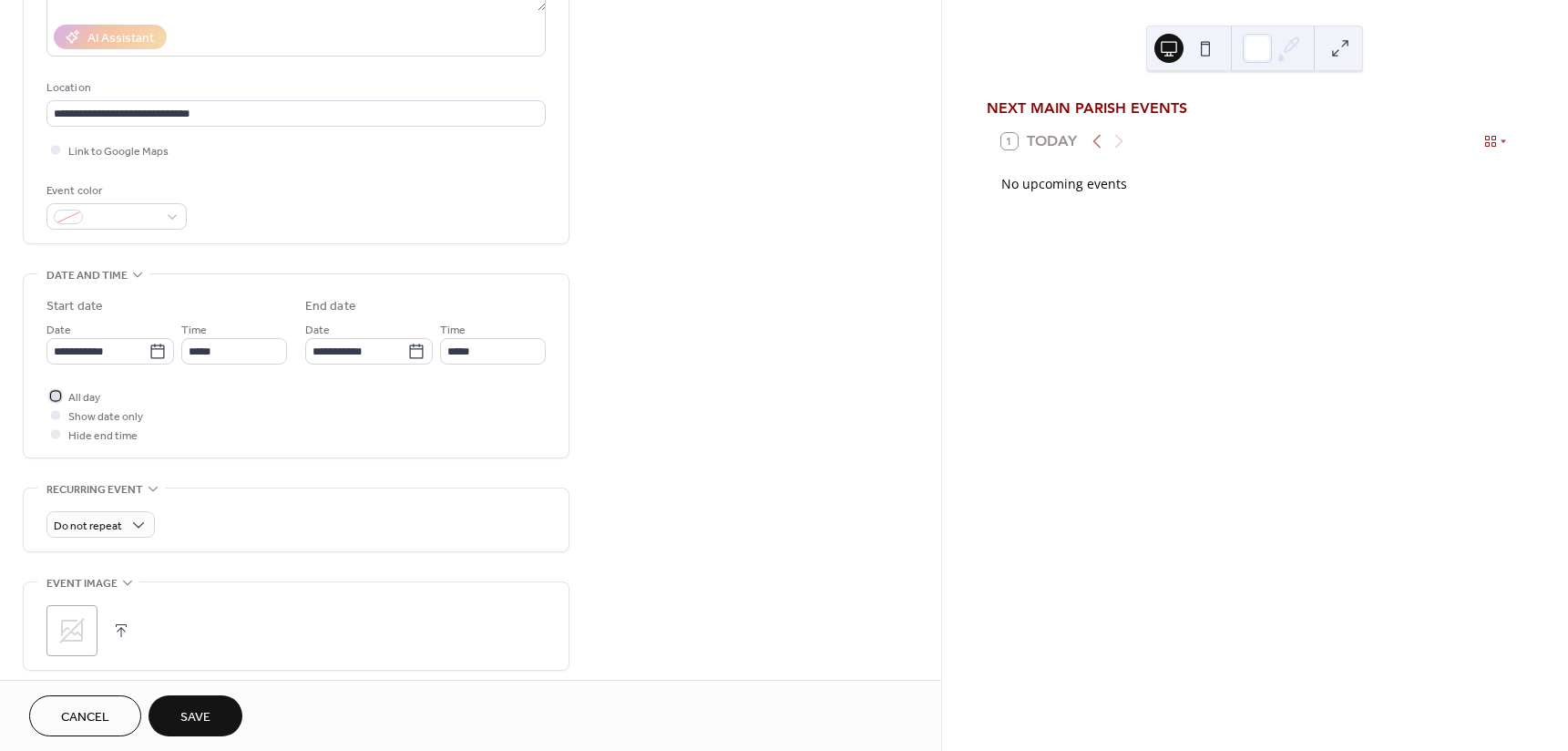 click at bounding box center [56, 396] 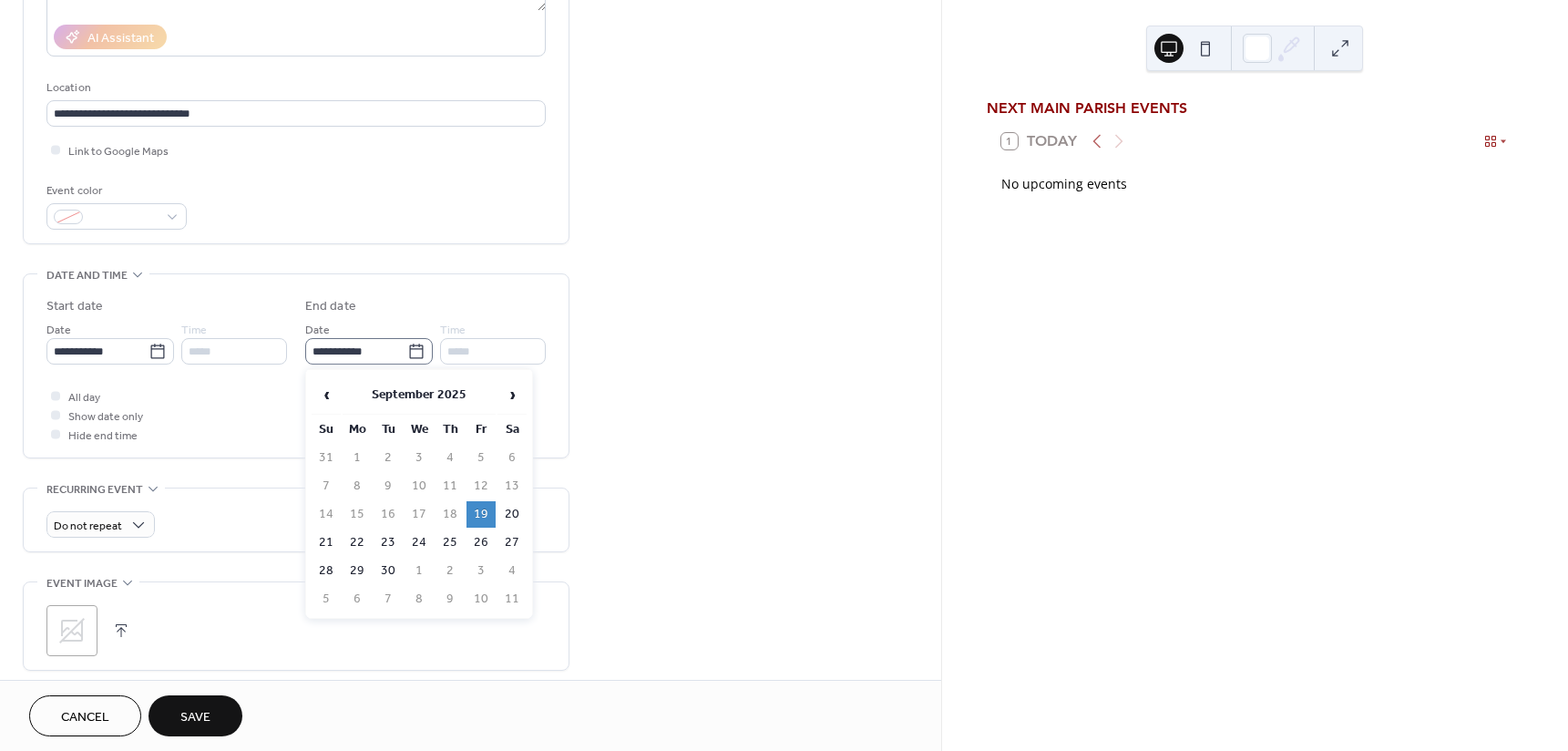 click 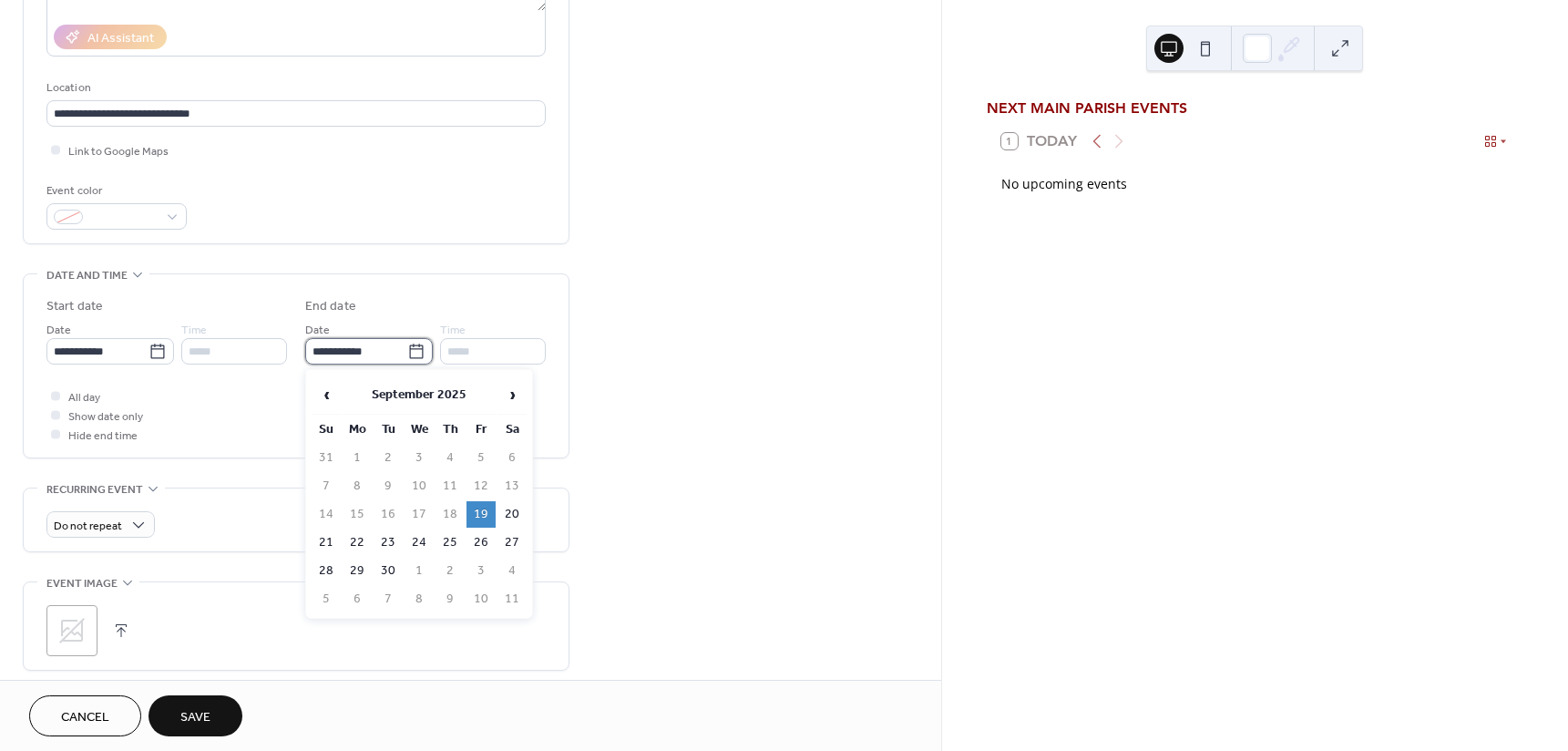 click on "**********" at bounding box center (356, 351) 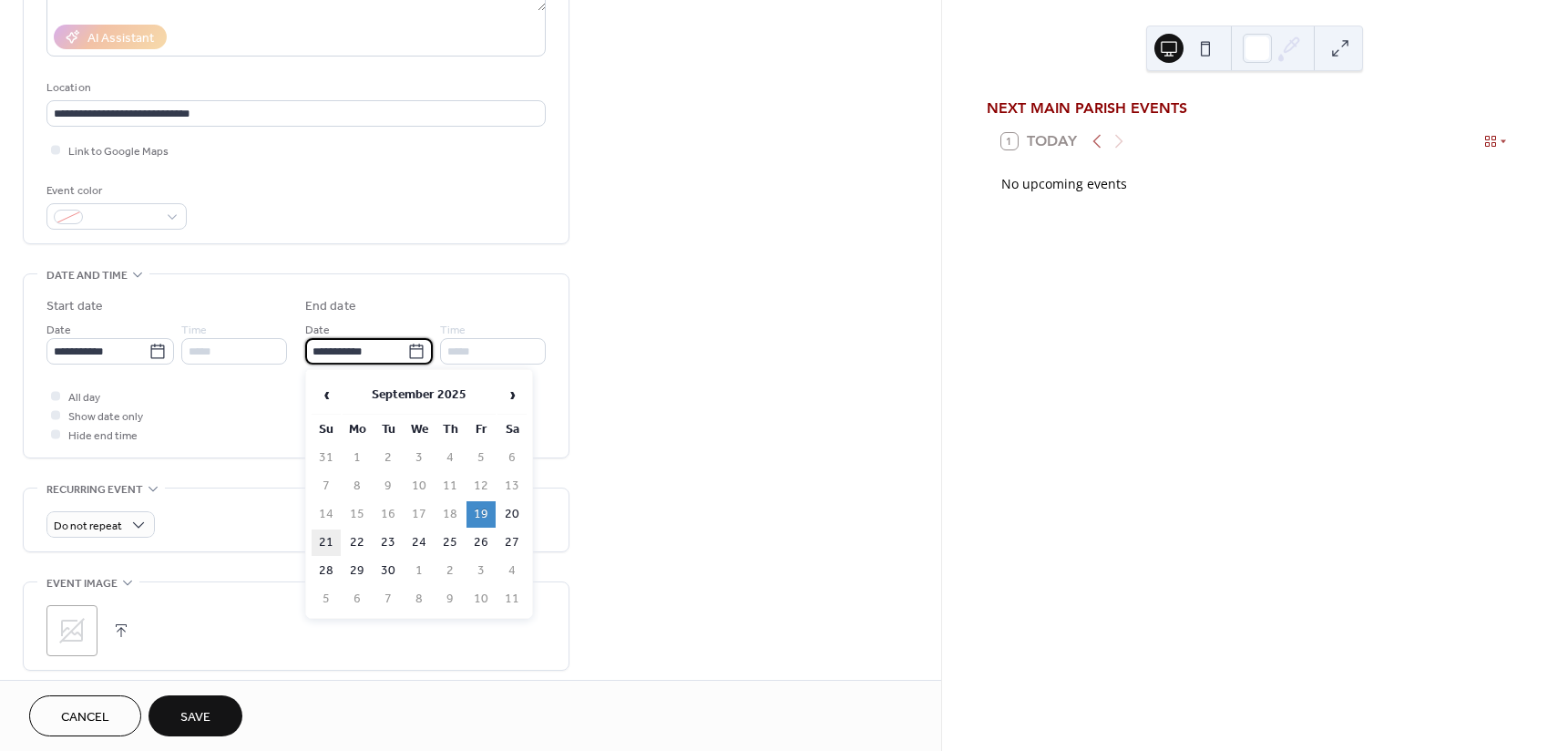 click on "21" at bounding box center (326, 542) 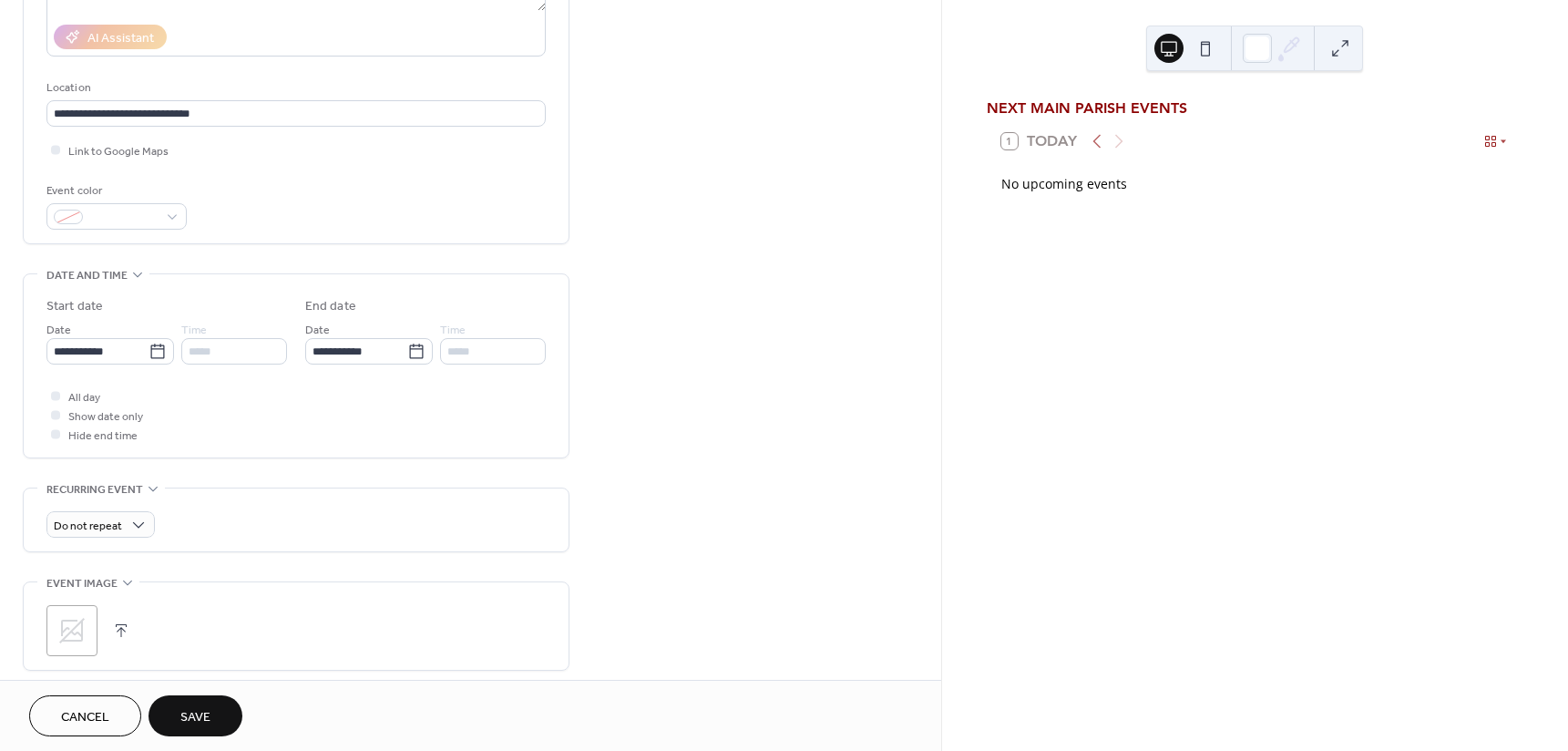 type on "**********" 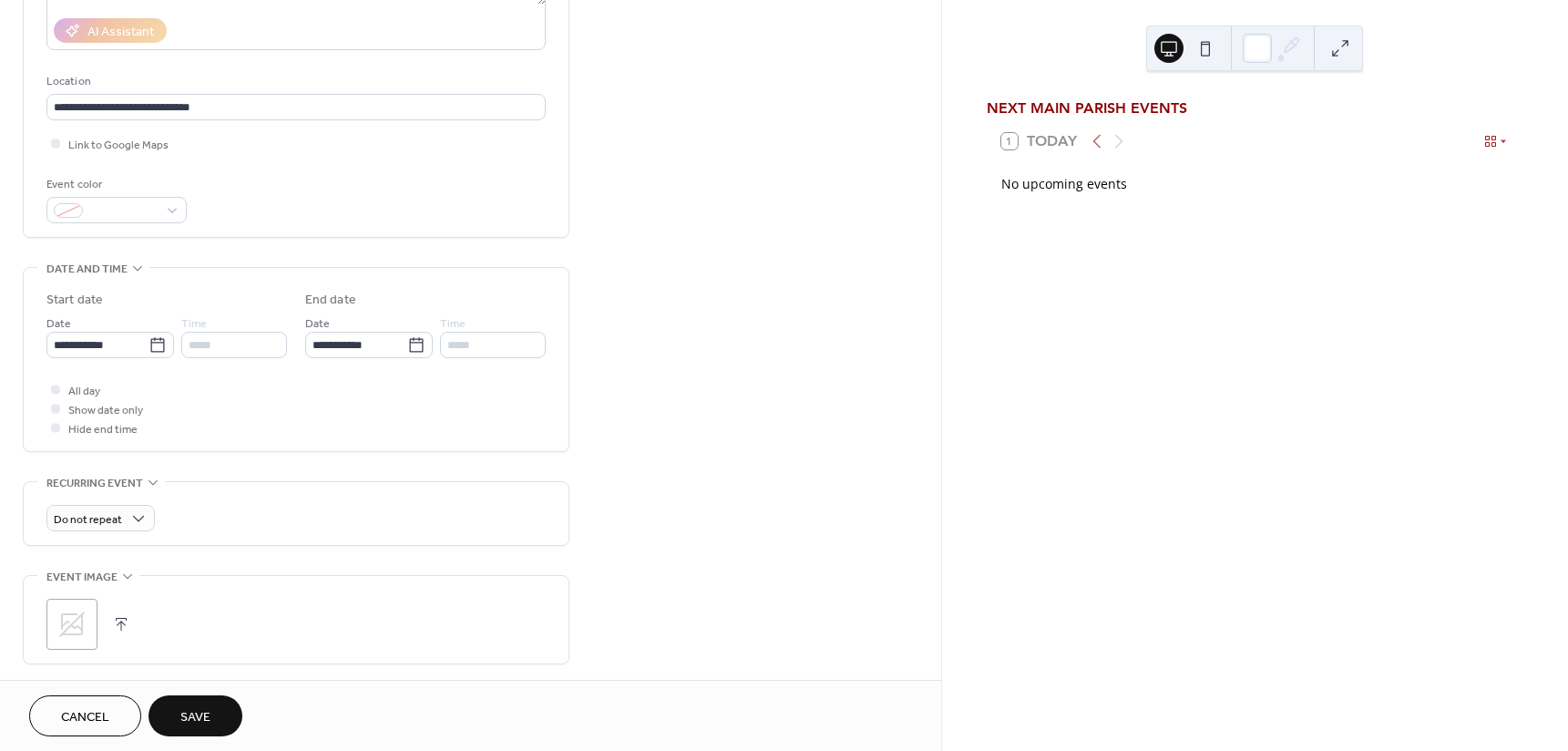 scroll, scrollTop: 325, scrollLeft: 0, axis: vertical 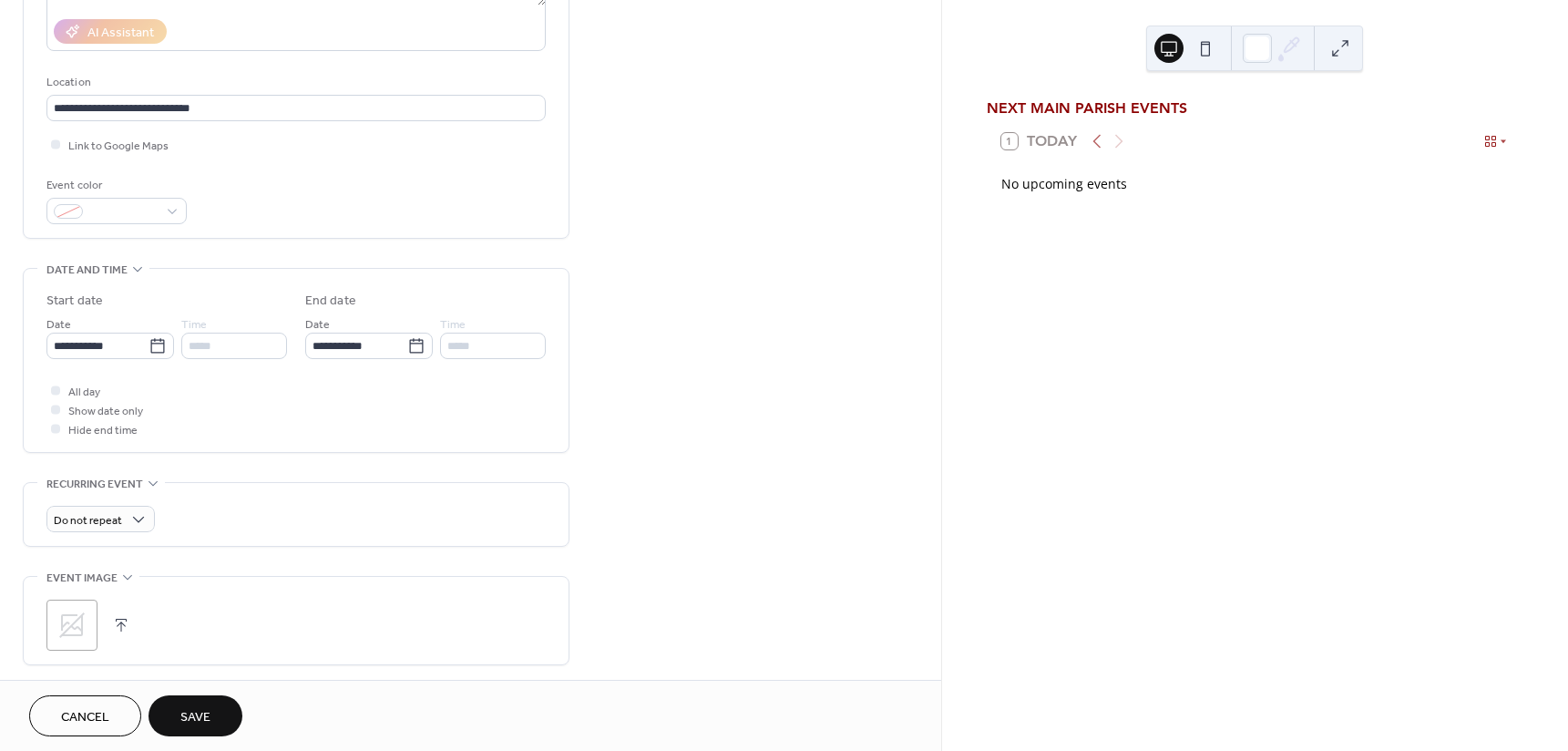 click 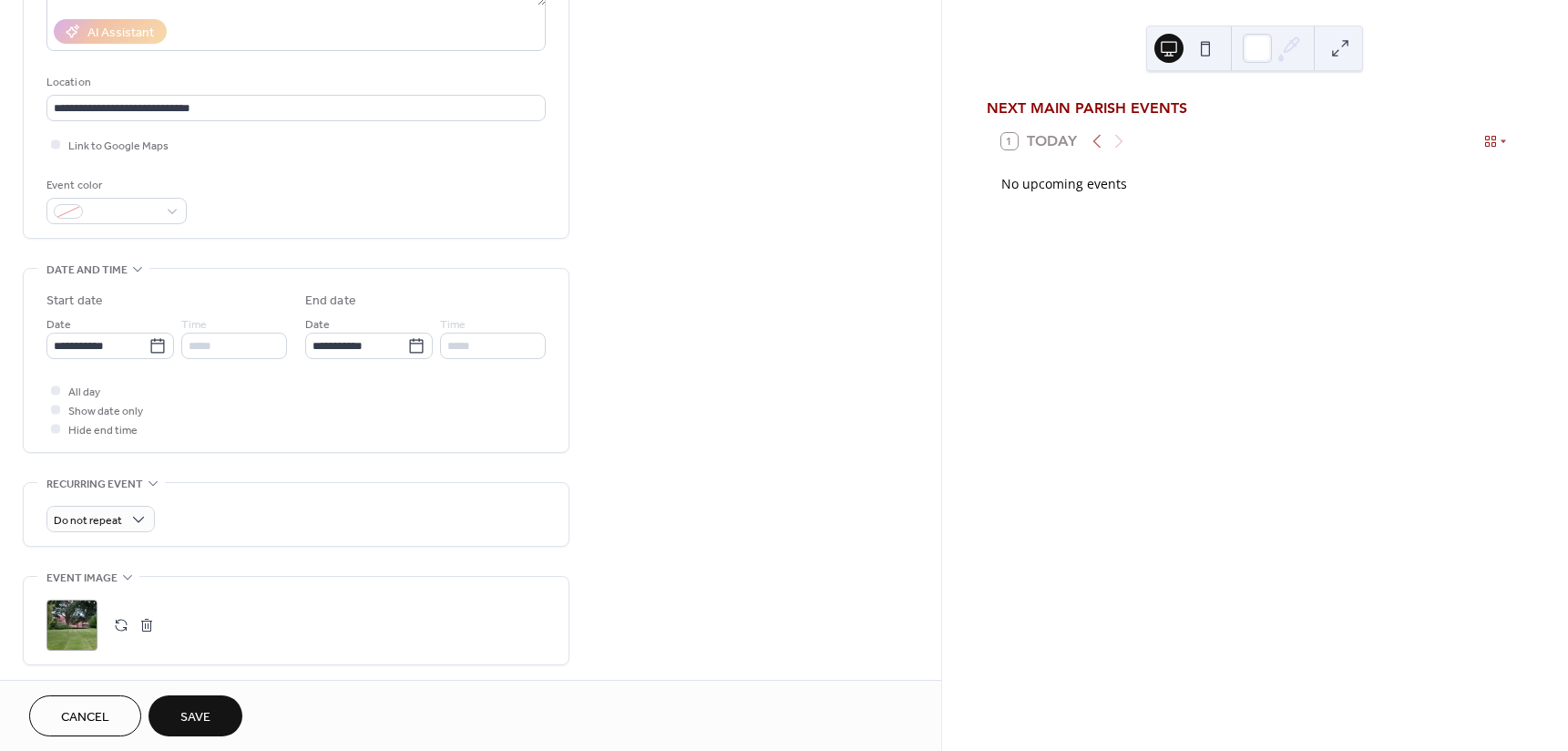 click on "Save" at bounding box center [195, 717] 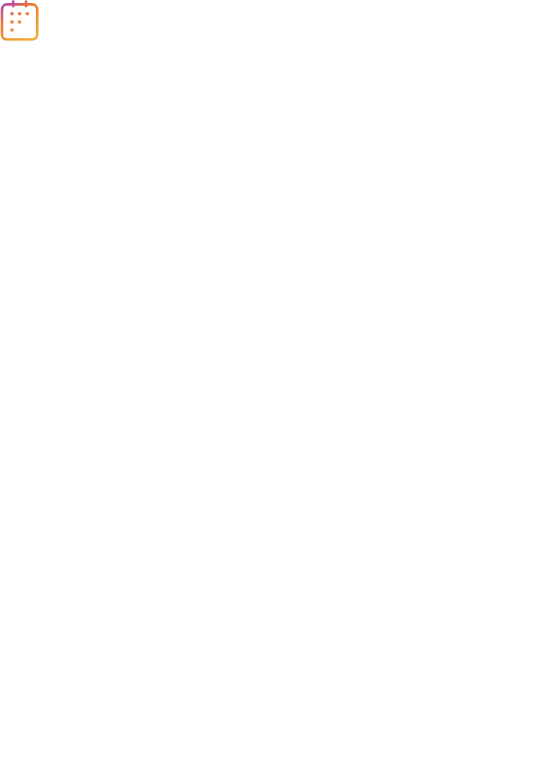scroll, scrollTop: 0, scrollLeft: 0, axis: both 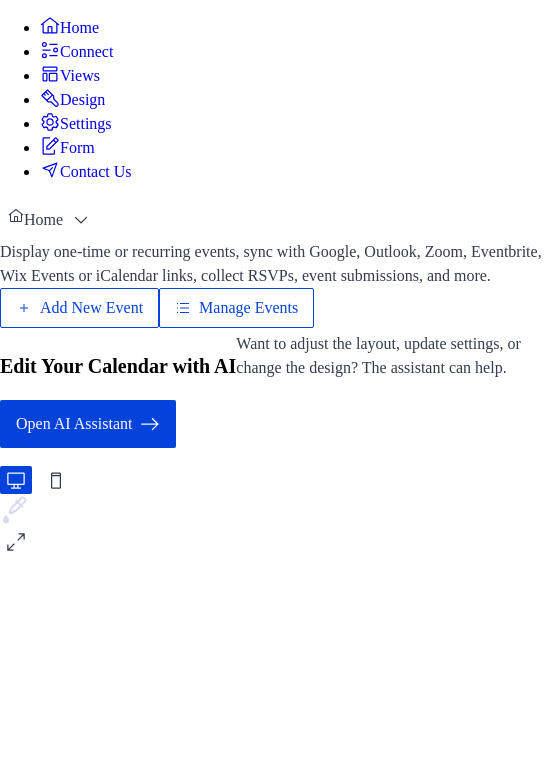 click on "Manage Events" at bounding box center (248, 308) 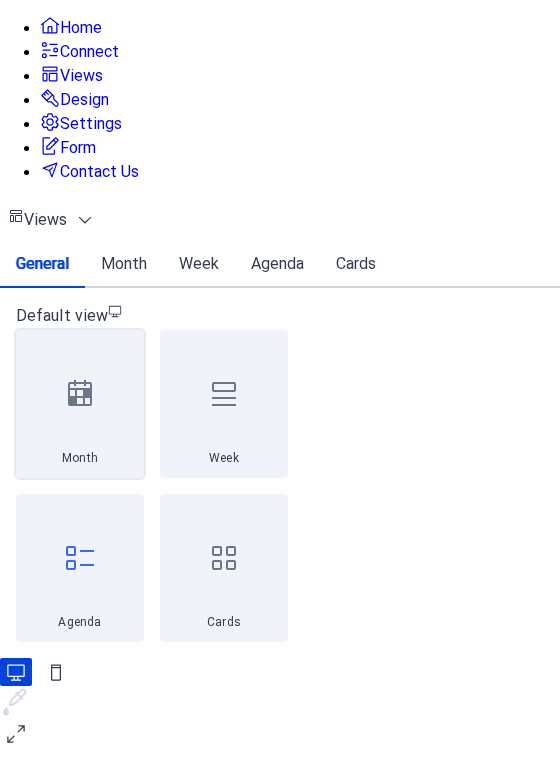 click on "Month" at bounding box center [80, 404] 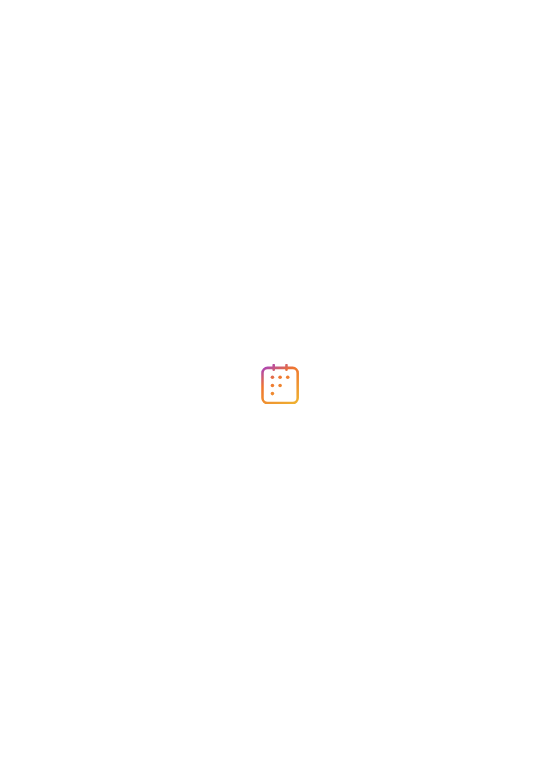 scroll, scrollTop: 0, scrollLeft: 0, axis: both 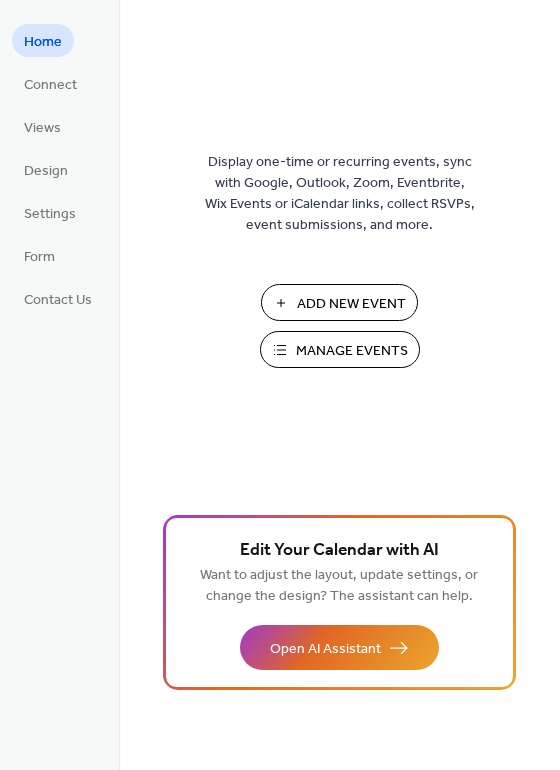 drag, startPoint x: 52, startPoint y: 126, endPoint x: 72, endPoint y: 133, distance: 21.189621 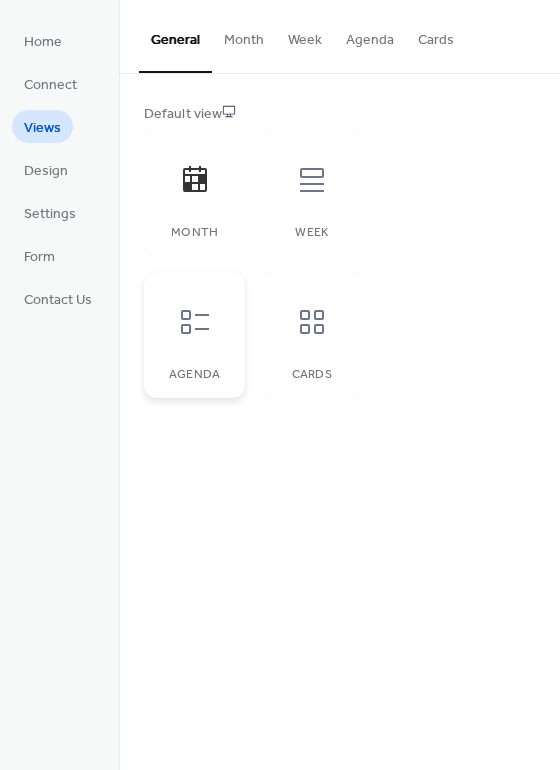 click 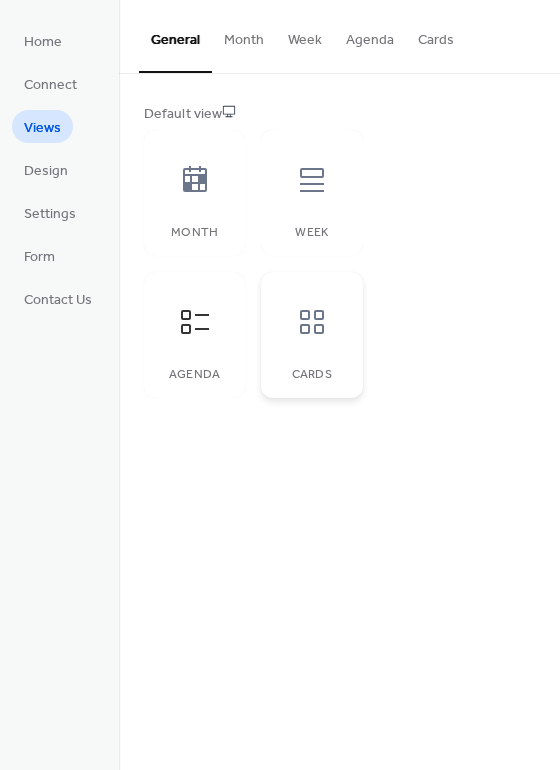 click at bounding box center (312, 322) 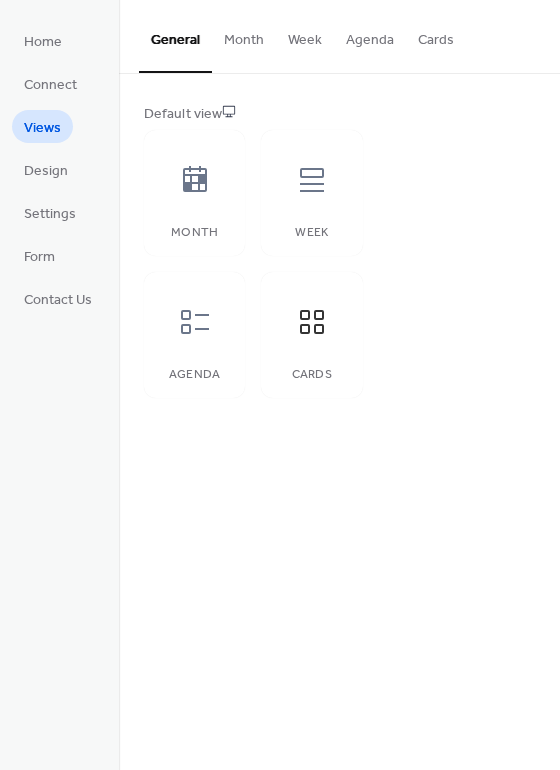 click on "Cards" at bounding box center [436, 35] 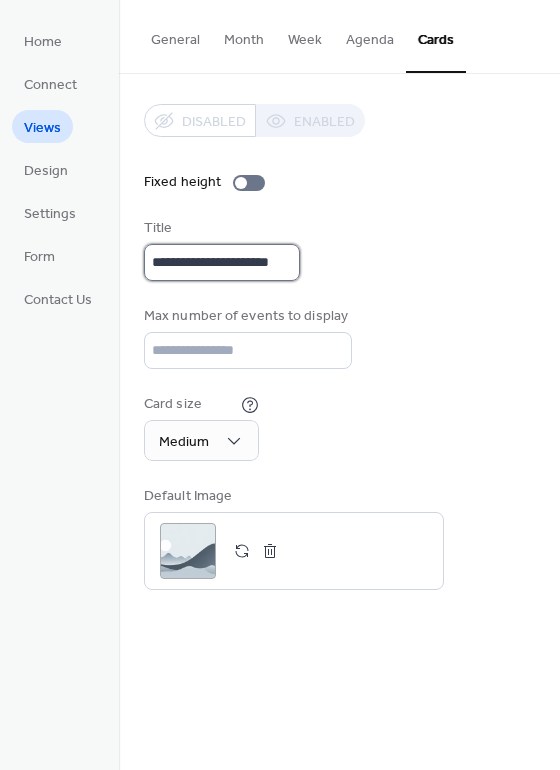 click on "**********" at bounding box center (222, 262) 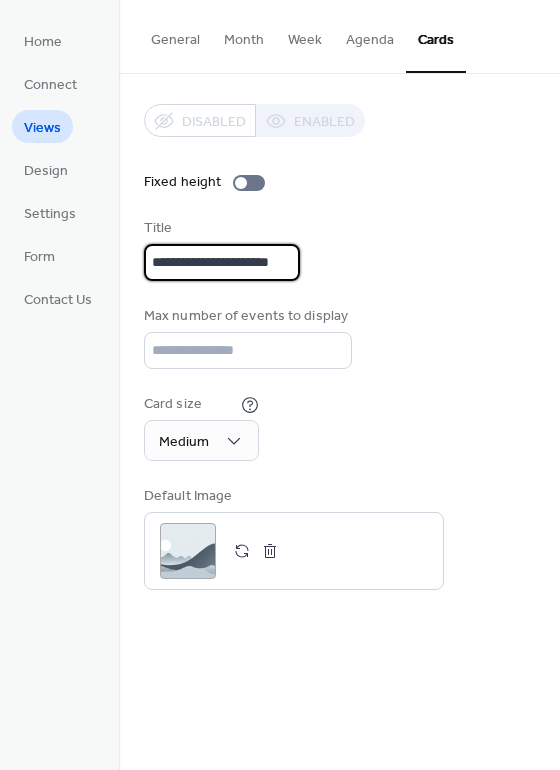 drag, startPoint x: 190, startPoint y: 261, endPoint x: 273, endPoint y: 260, distance: 83.00603 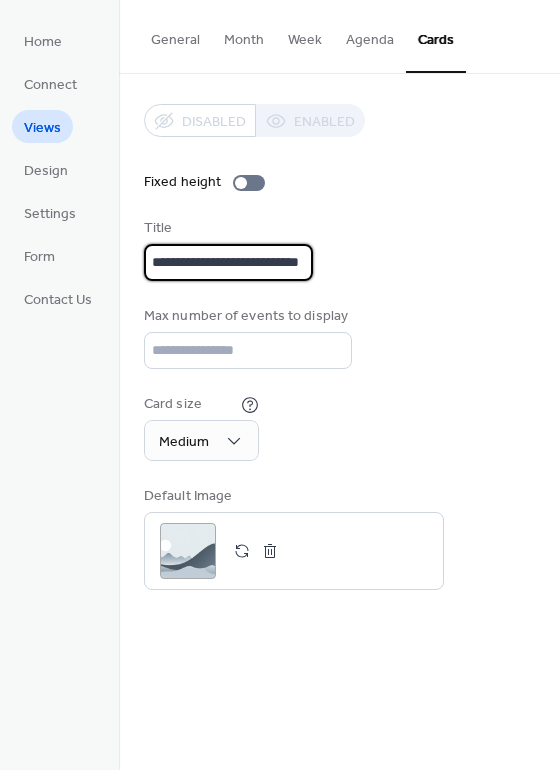 scroll, scrollTop: 0, scrollLeft: 55, axis: horizontal 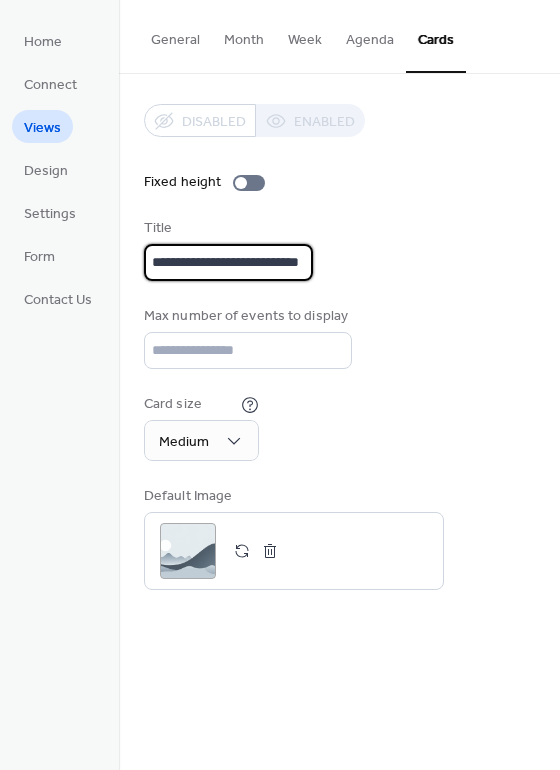 type on "**********" 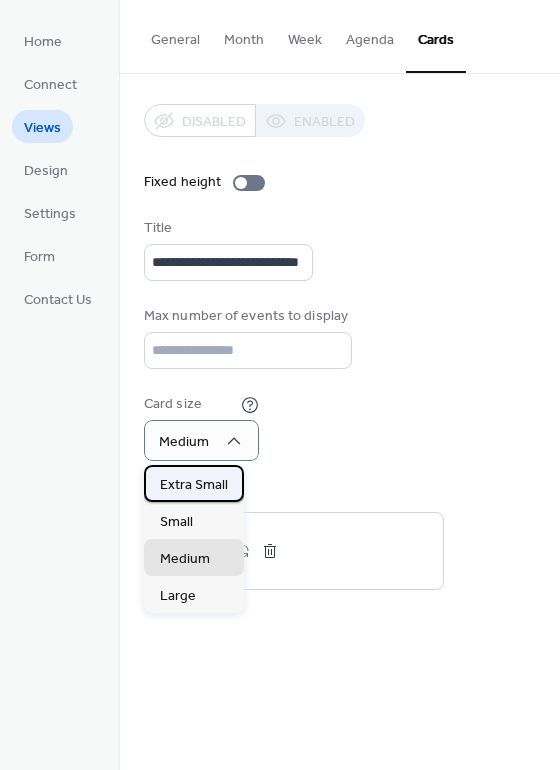 click on "Extra Small" at bounding box center [194, 485] 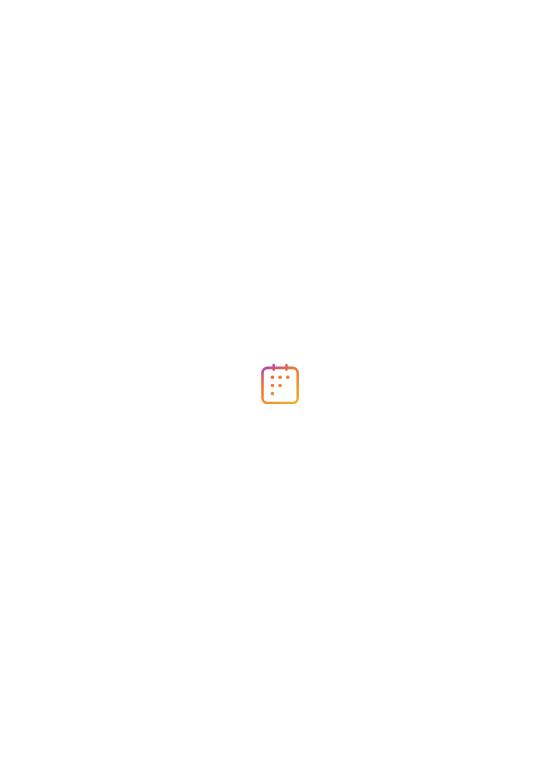 scroll, scrollTop: 0, scrollLeft: 0, axis: both 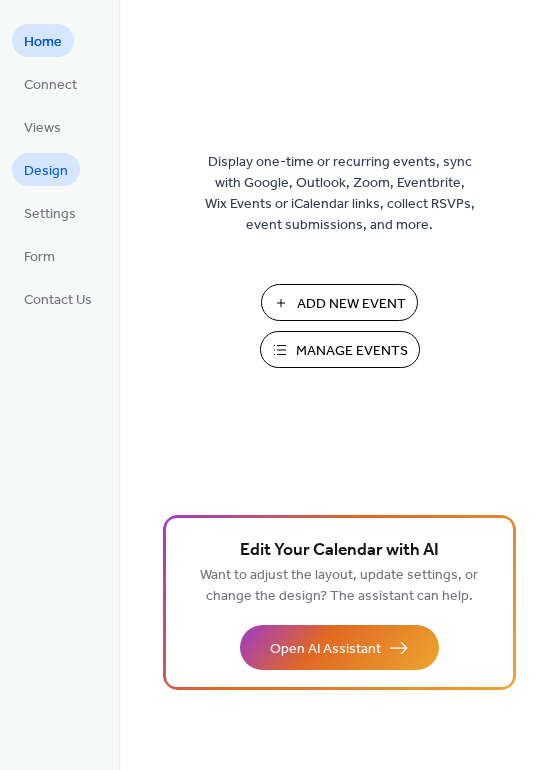 click on "Design" at bounding box center (46, 171) 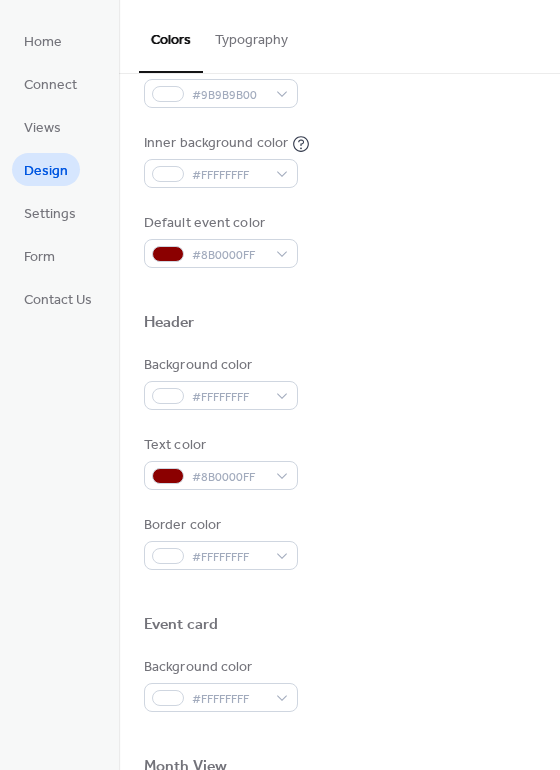 scroll, scrollTop: 467, scrollLeft: 0, axis: vertical 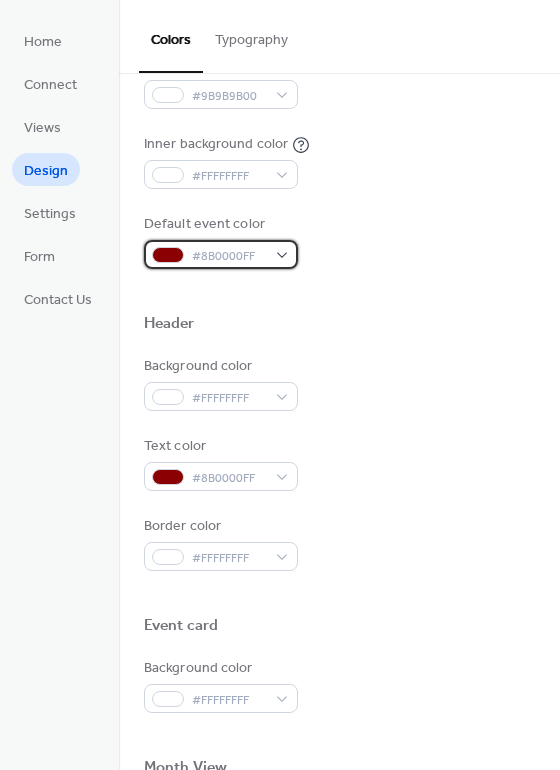 click on "#8B0000FF" at bounding box center [221, 254] 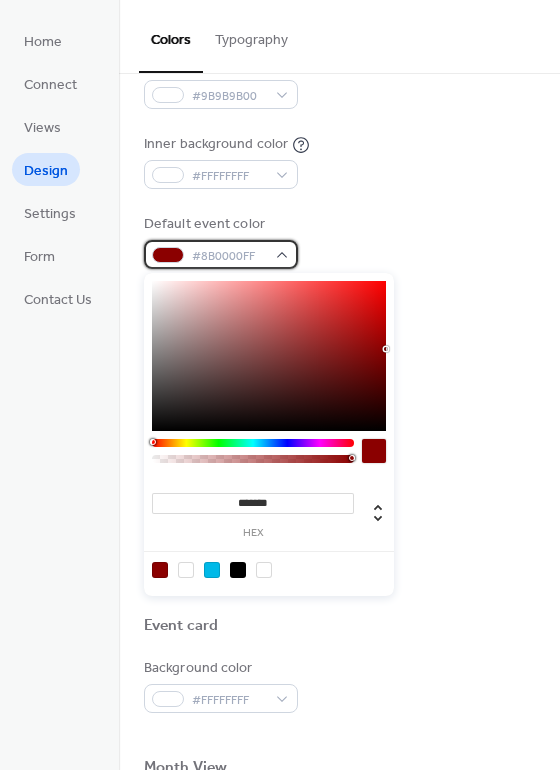 click on "#8B0000FF" at bounding box center [221, 254] 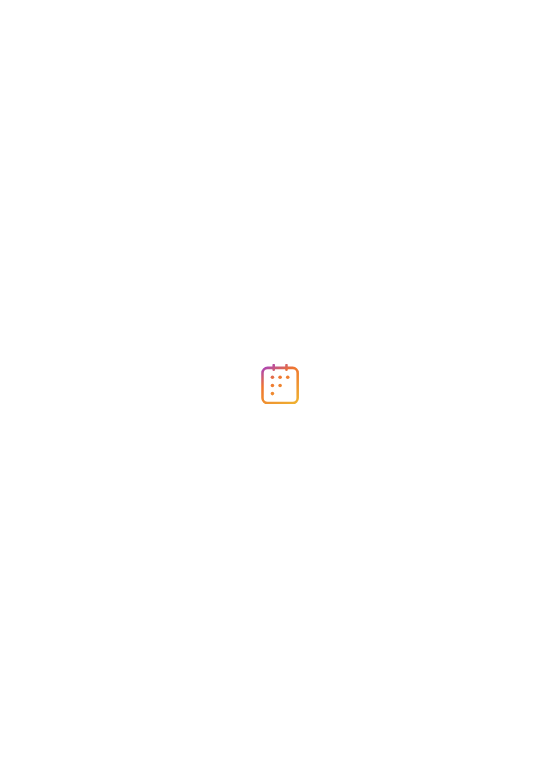 scroll, scrollTop: 0, scrollLeft: 0, axis: both 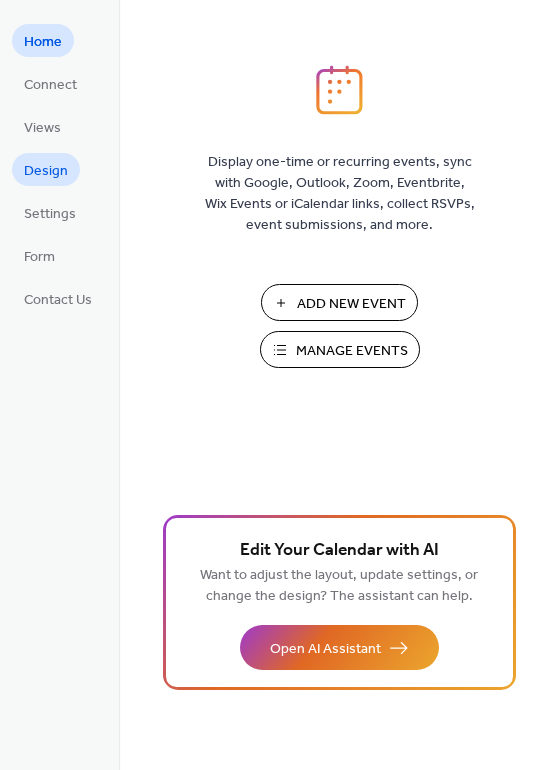 click on "Design" at bounding box center (46, 171) 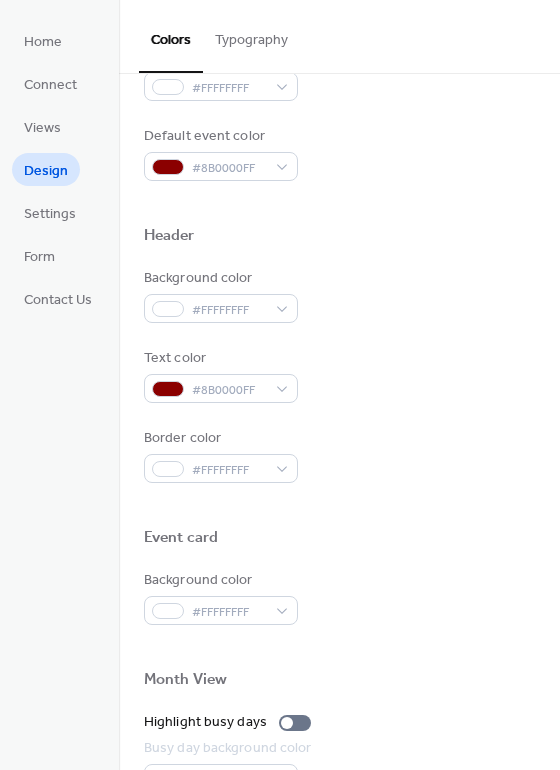 scroll, scrollTop: 559, scrollLeft: 0, axis: vertical 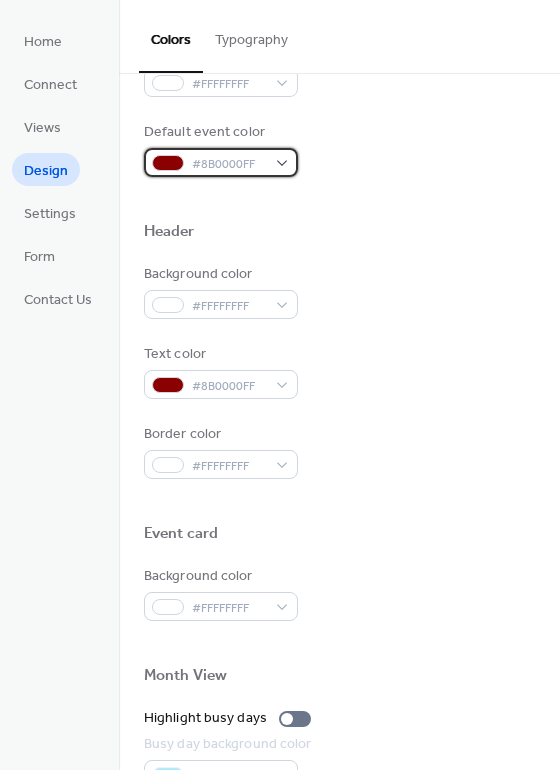 click on "#8B0000FF" at bounding box center (221, 162) 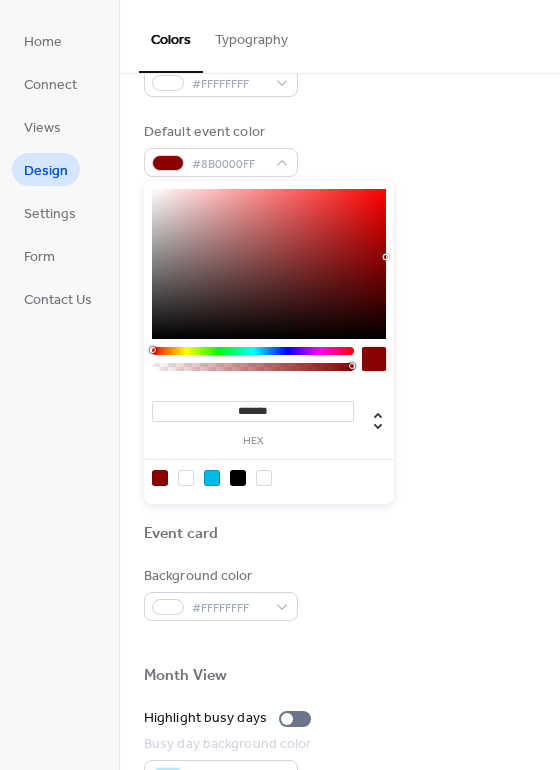 click on "*******" at bounding box center [253, 411] 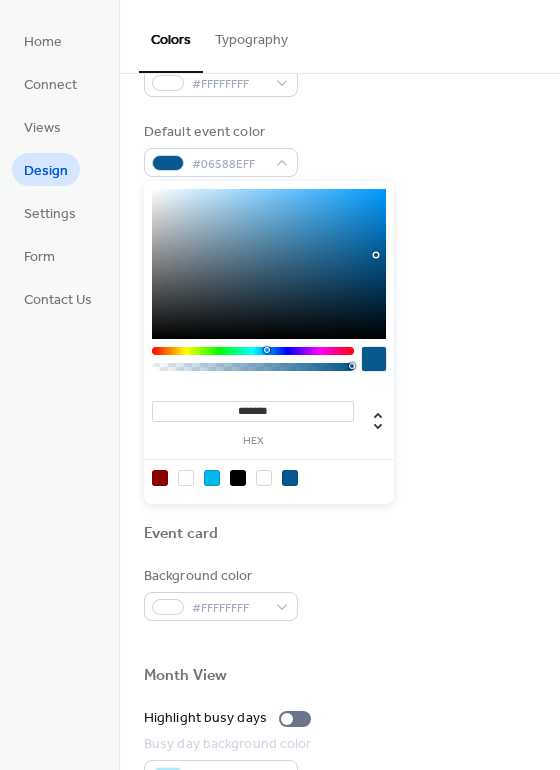type on "*******" 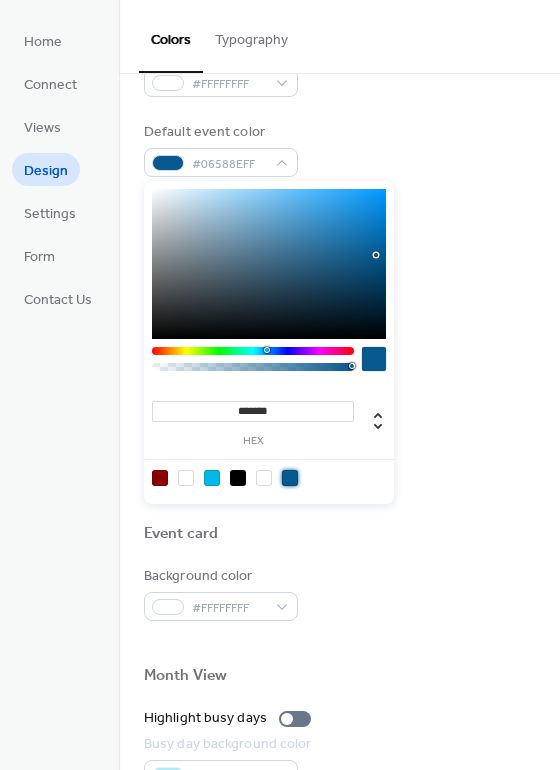 click at bounding box center (339, 256) 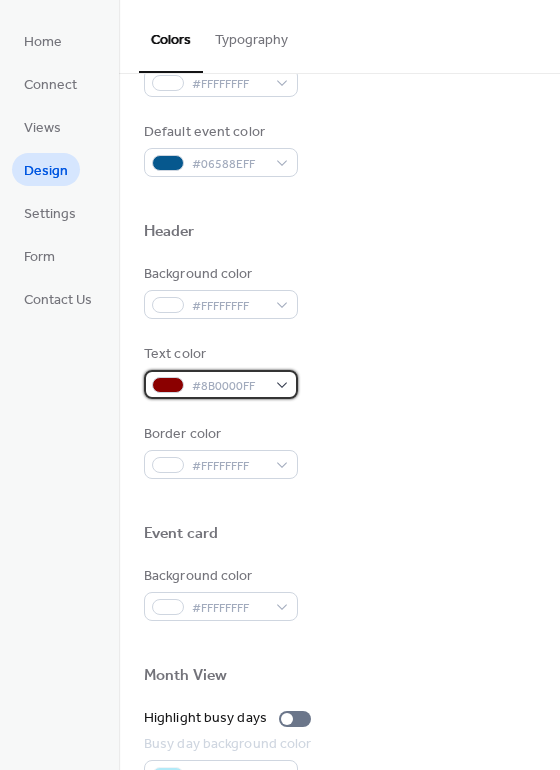 click on "#8B0000FF" at bounding box center (221, 384) 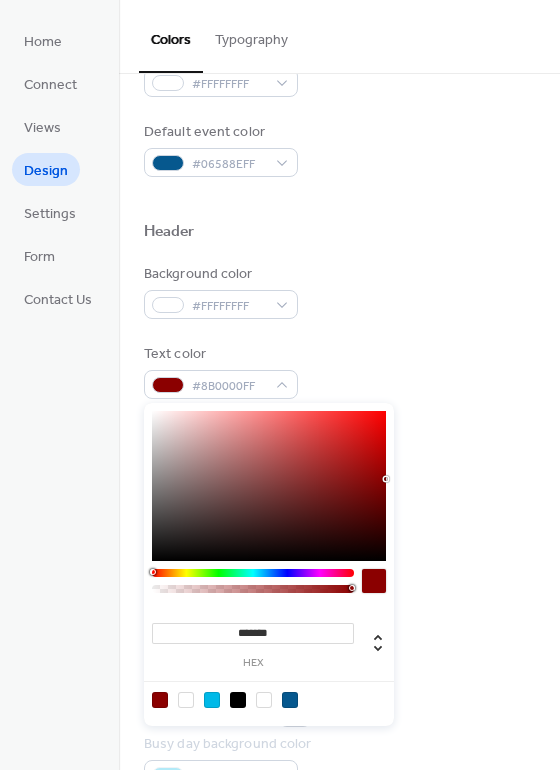 click at bounding box center (290, 700) 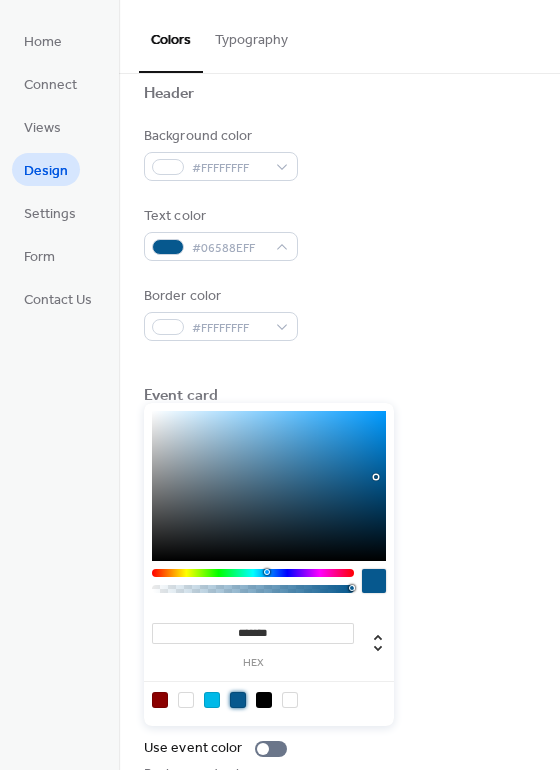 scroll, scrollTop: 701, scrollLeft: 0, axis: vertical 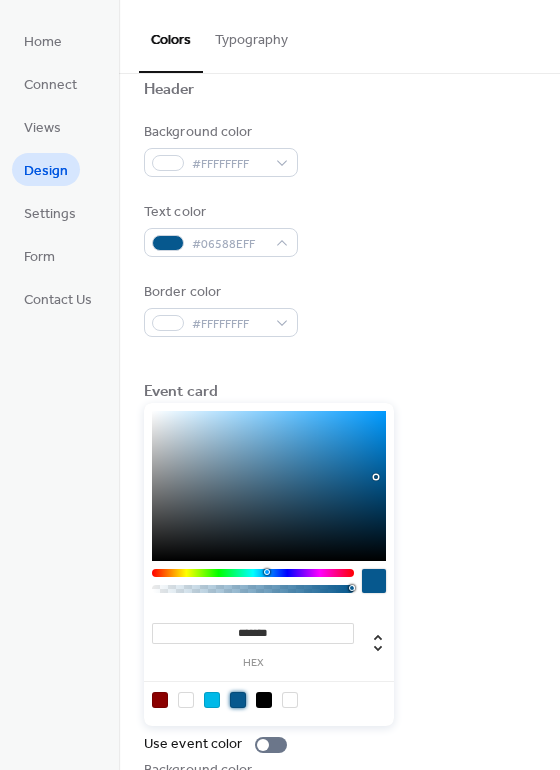 click at bounding box center (339, 501) 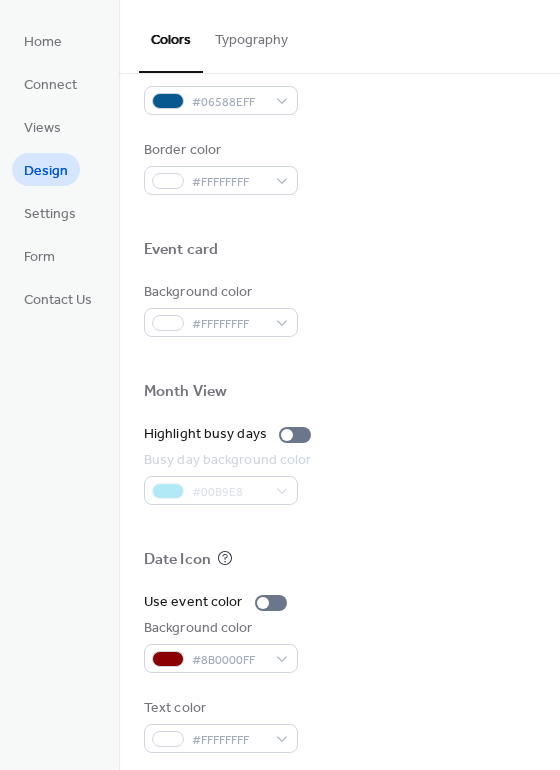 scroll, scrollTop: 856, scrollLeft: 0, axis: vertical 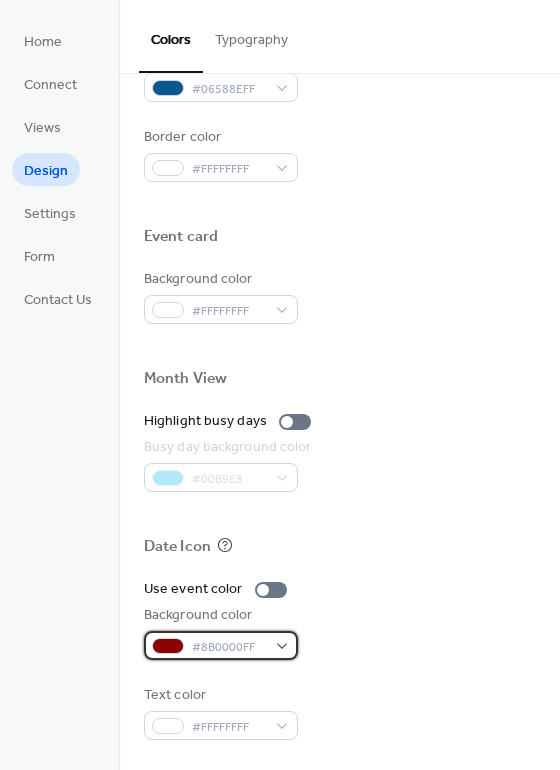 click on "#8B0000FF" at bounding box center [221, 645] 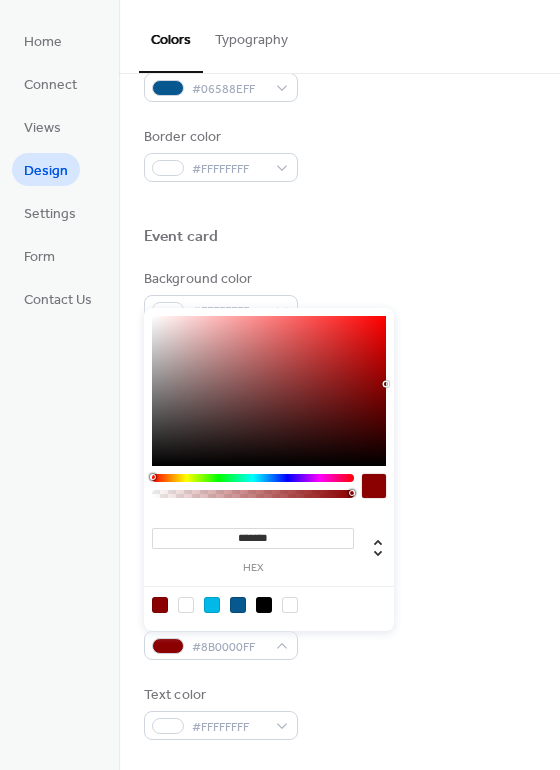 click at bounding box center (238, 605) 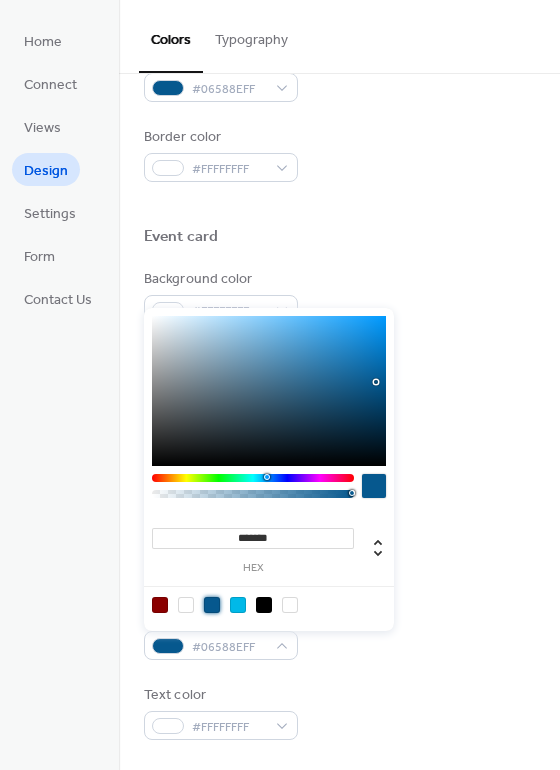 click on "Highlight busy days" at bounding box center [339, 421] 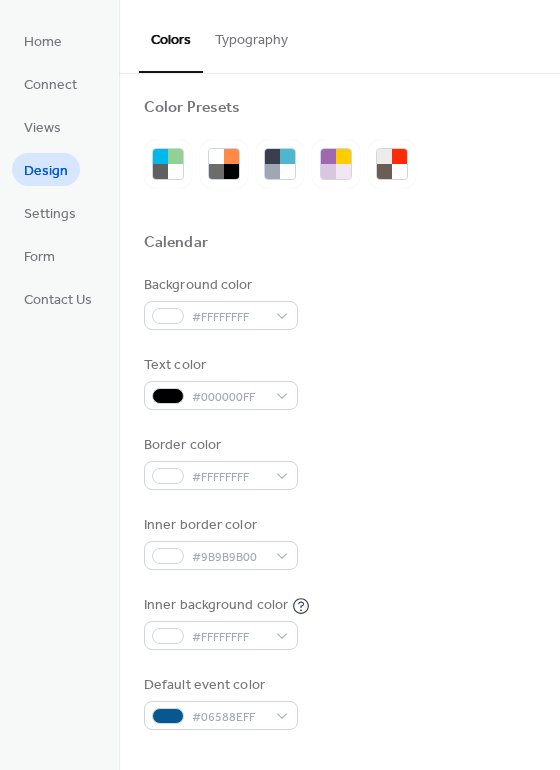 scroll, scrollTop: 0, scrollLeft: 0, axis: both 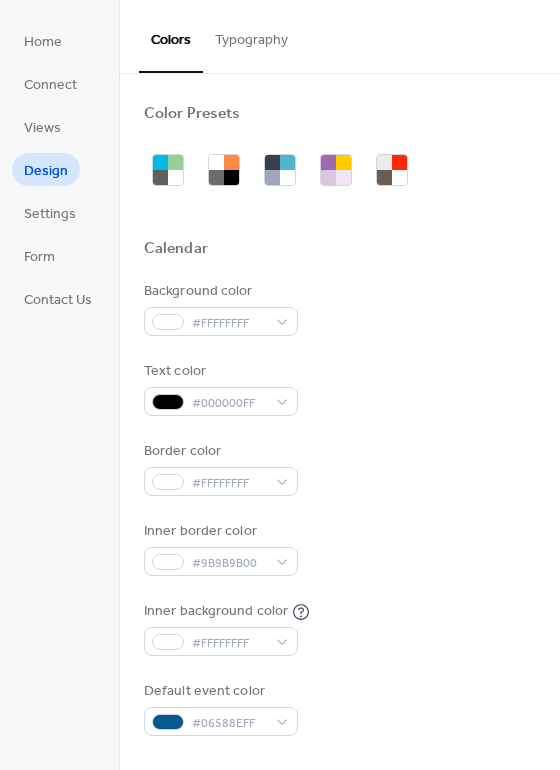 click on "Typography" at bounding box center (251, 35) 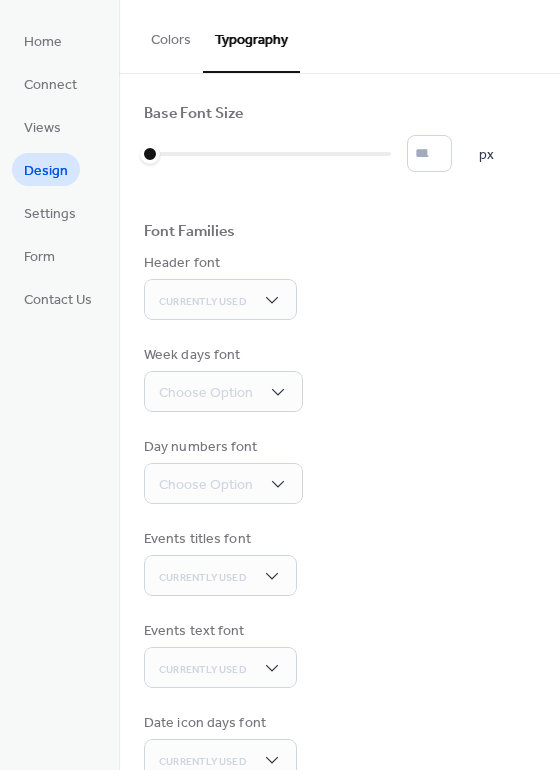 click on "Colors" at bounding box center [171, 35] 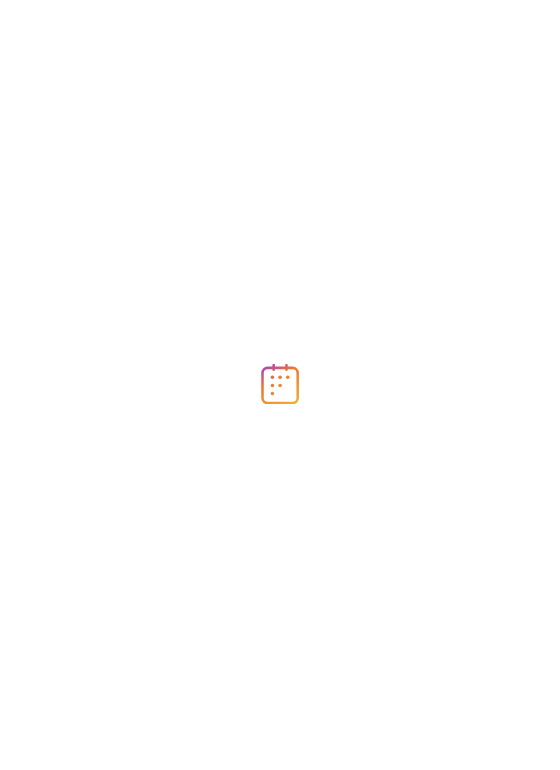 scroll, scrollTop: 0, scrollLeft: 0, axis: both 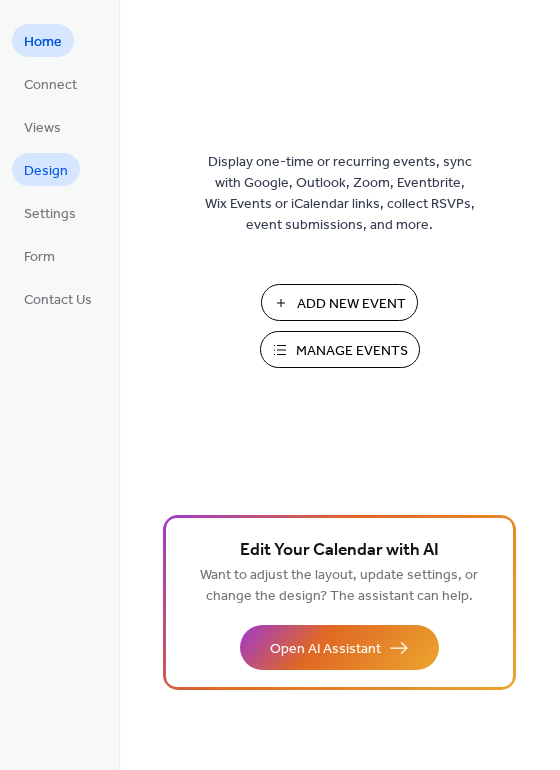 drag, startPoint x: 42, startPoint y: 171, endPoint x: 52, endPoint y: 173, distance: 10.198039 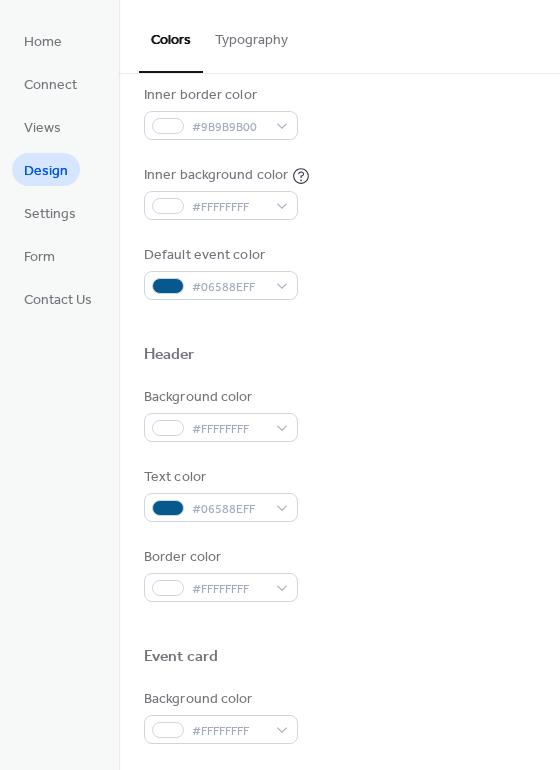 scroll, scrollTop: 437, scrollLeft: 0, axis: vertical 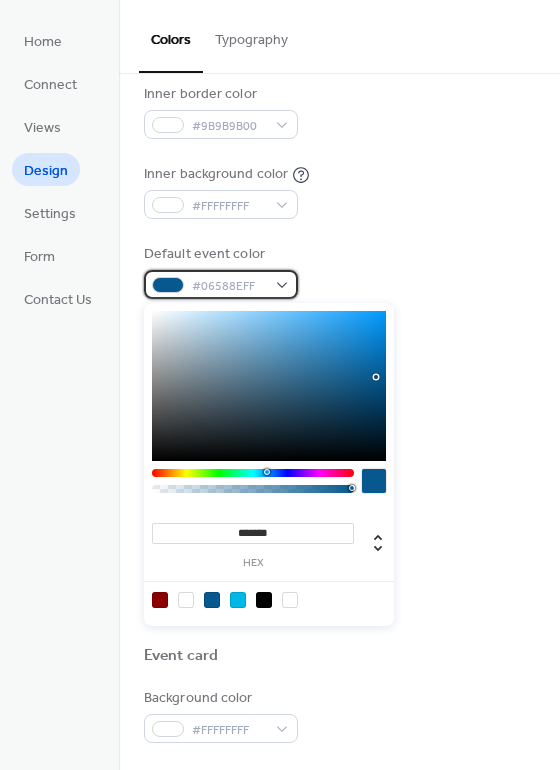 click on "#06588EFF" at bounding box center [221, 284] 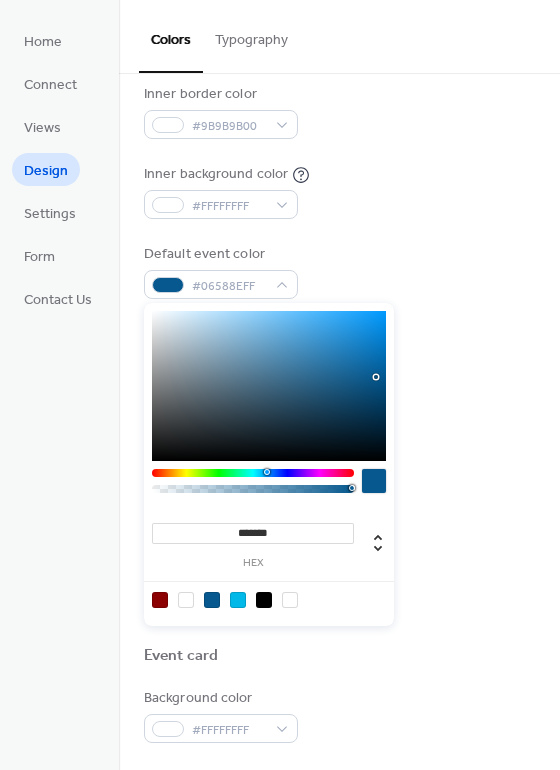 click on "*******" at bounding box center (253, 533) 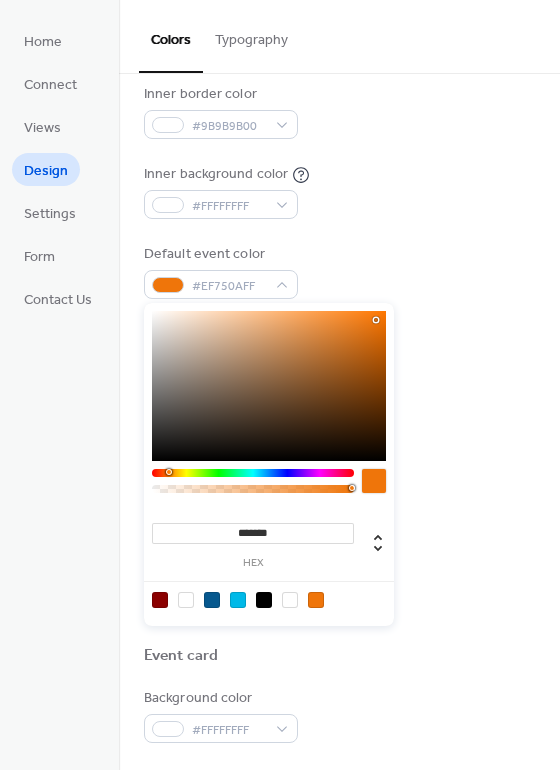 type on "*******" 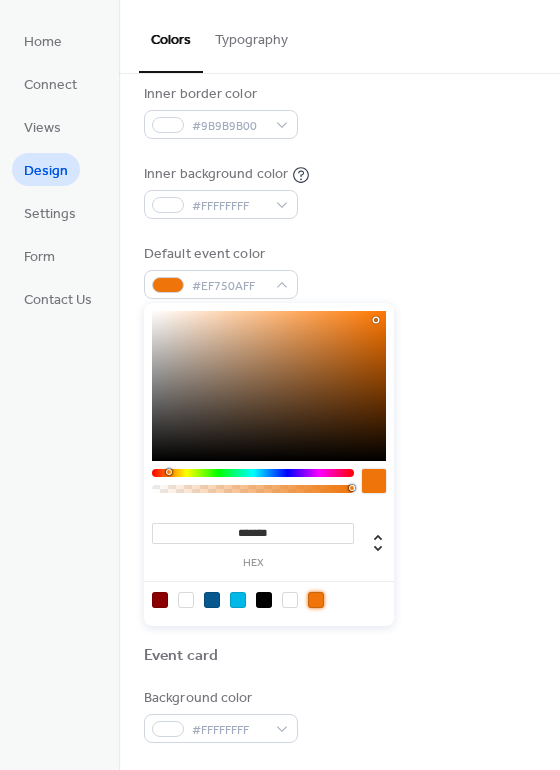 click at bounding box center (316, 600) 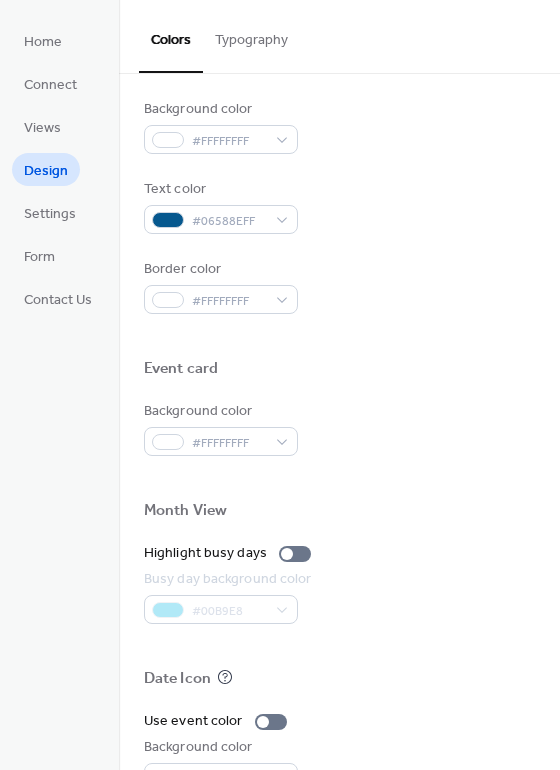 scroll, scrollTop: 730, scrollLeft: 0, axis: vertical 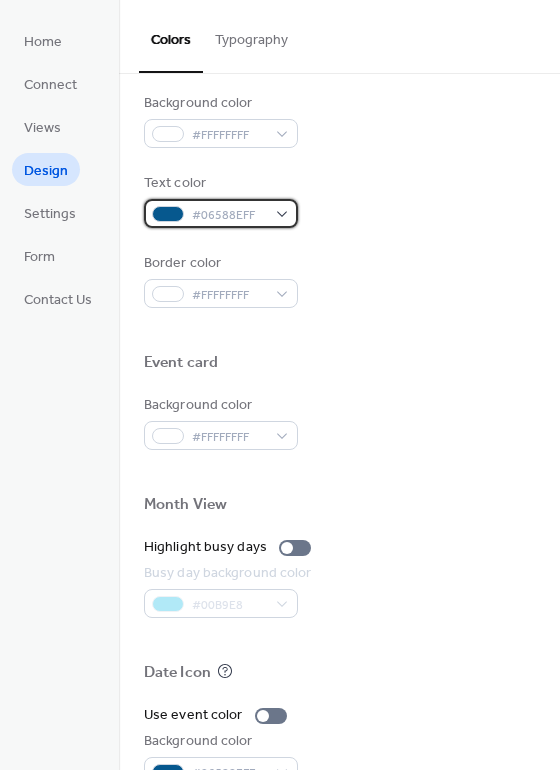 click on "#06588EFF" at bounding box center [221, 213] 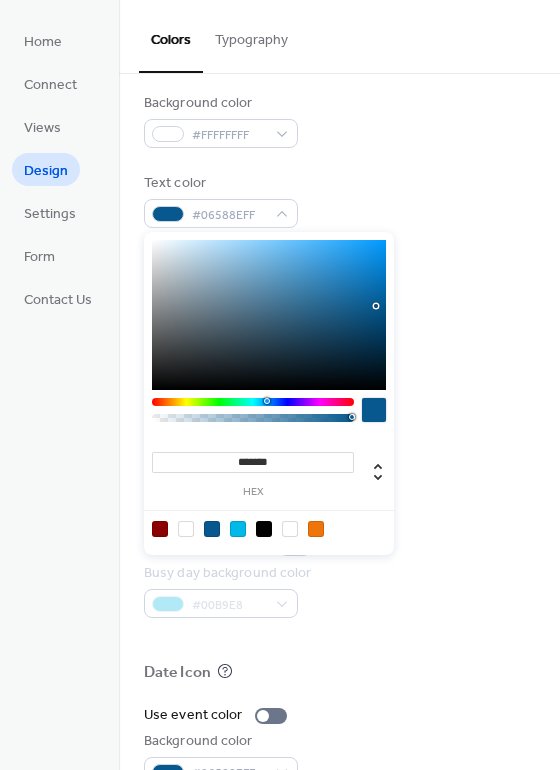 click at bounding box center (316, 529) 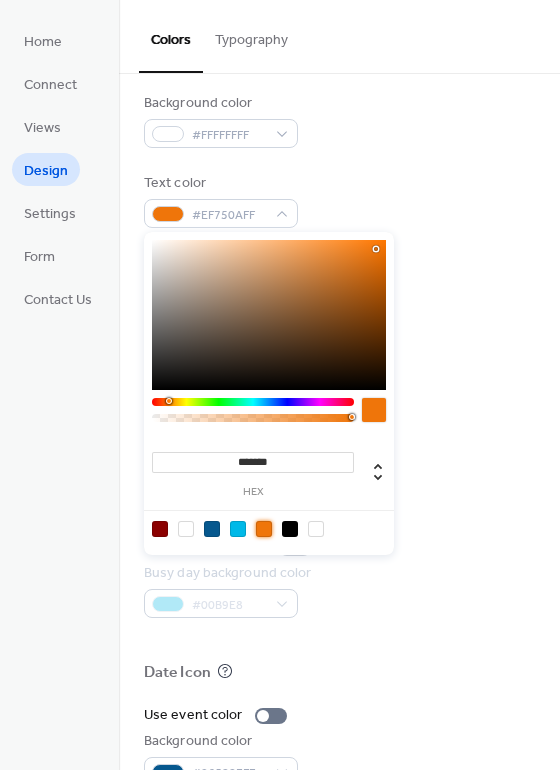 click on "Border color #FFFFFFFF" at bounding box center [339, 280] 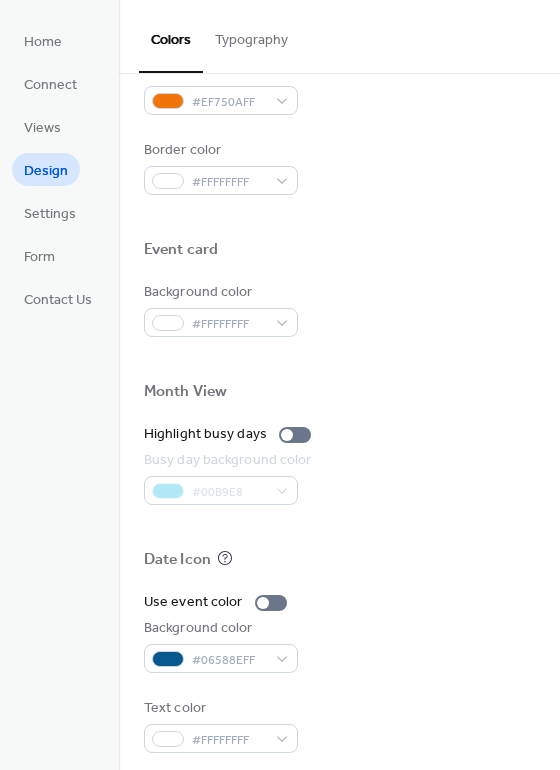 scroll, scrollTop: 856, scrollLeft: 0, axis: vertical 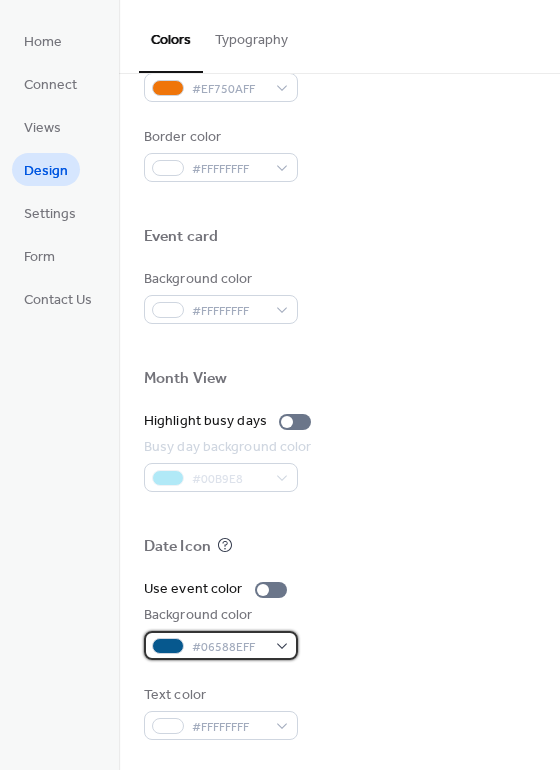 click on "#06588EFF" at bounding box center (221, 645) 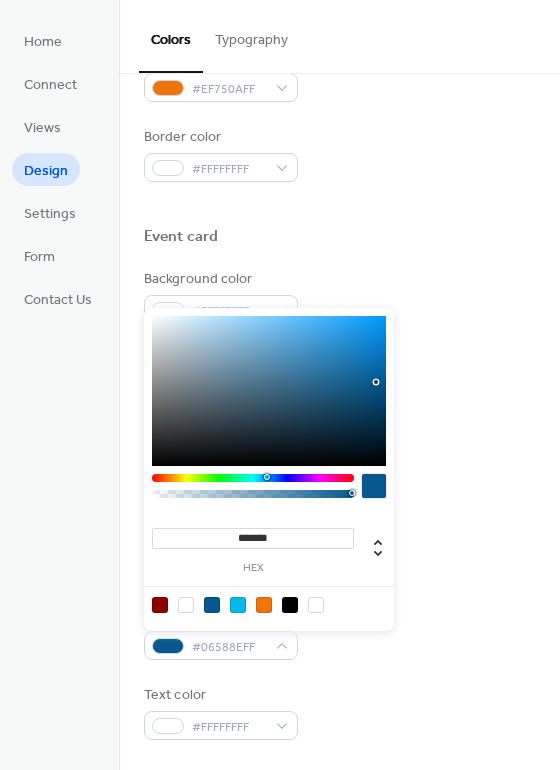 click at bounding box center (264, 605) 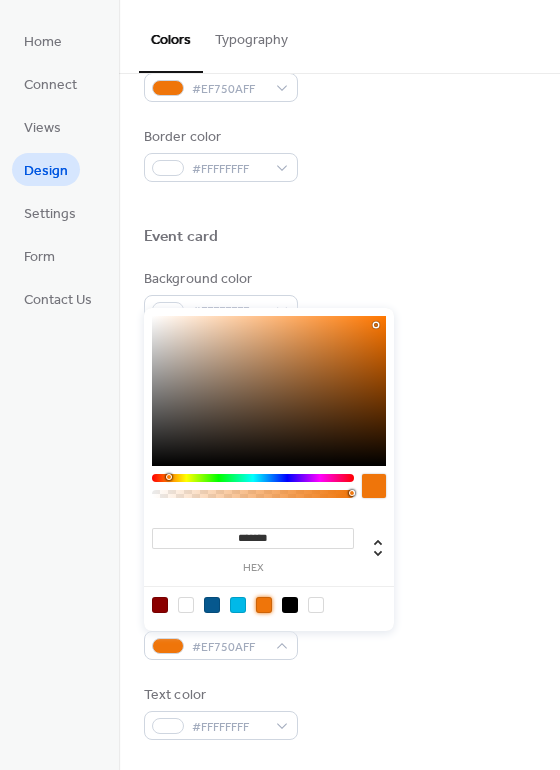 click on "Busy day background color #00B9E8" at bounding box center (339, 464) 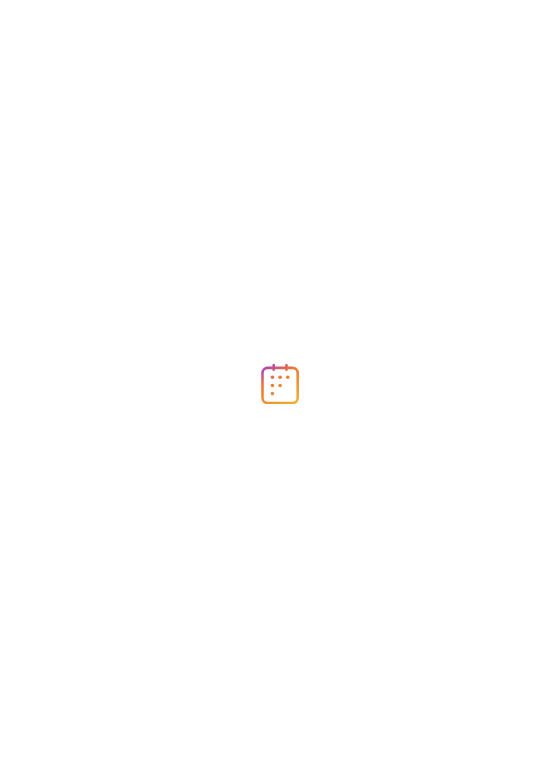 scroll, scrollTop: 0, scrollLeft: 0, axis: both 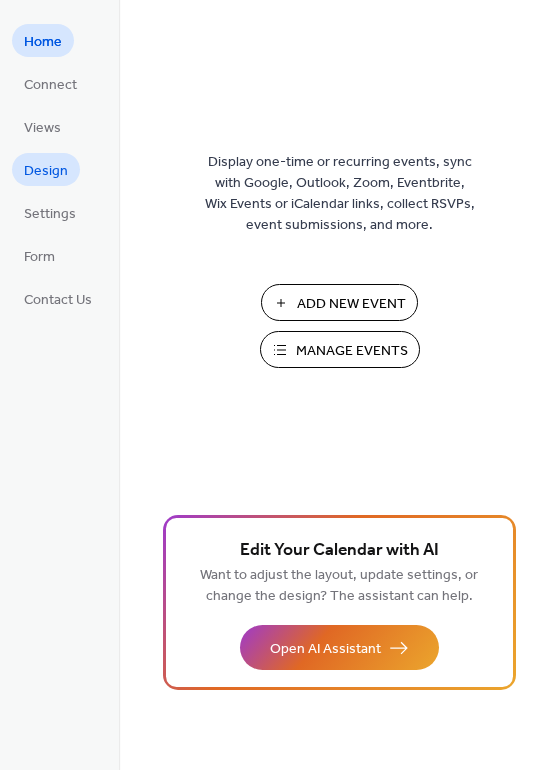 click on "Design" at bounding box center (46, 171) 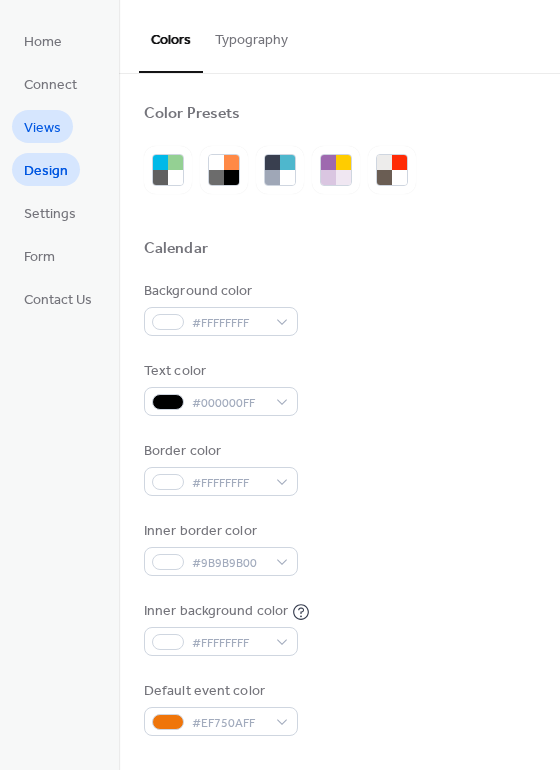 click on "Views" at bounding box center (42, 128) 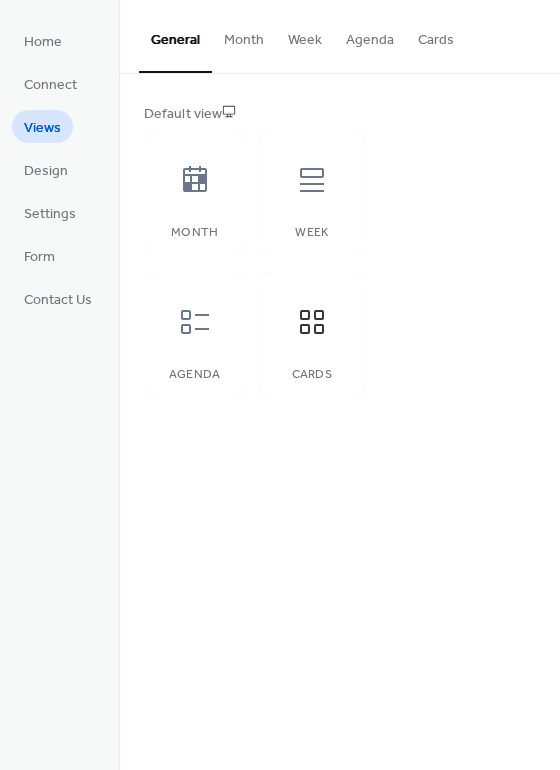 click on "Cards" at bounding box center (436, 35) 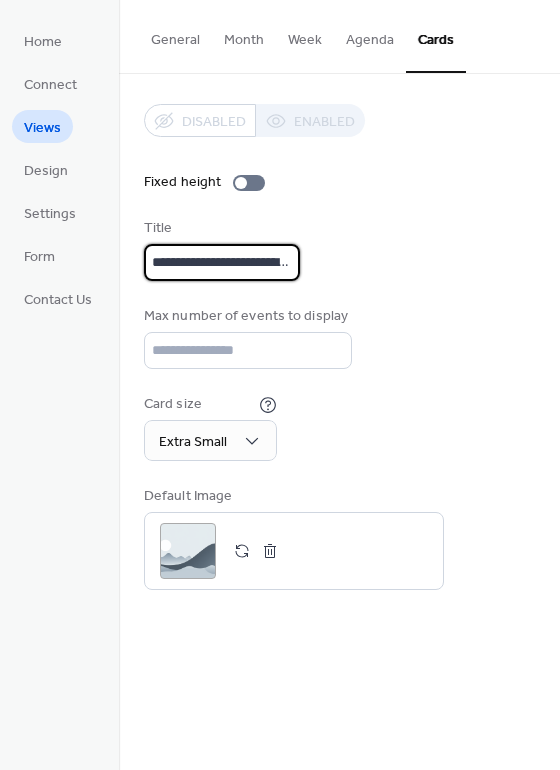click on "**********" at bounding box center [222, 262] 